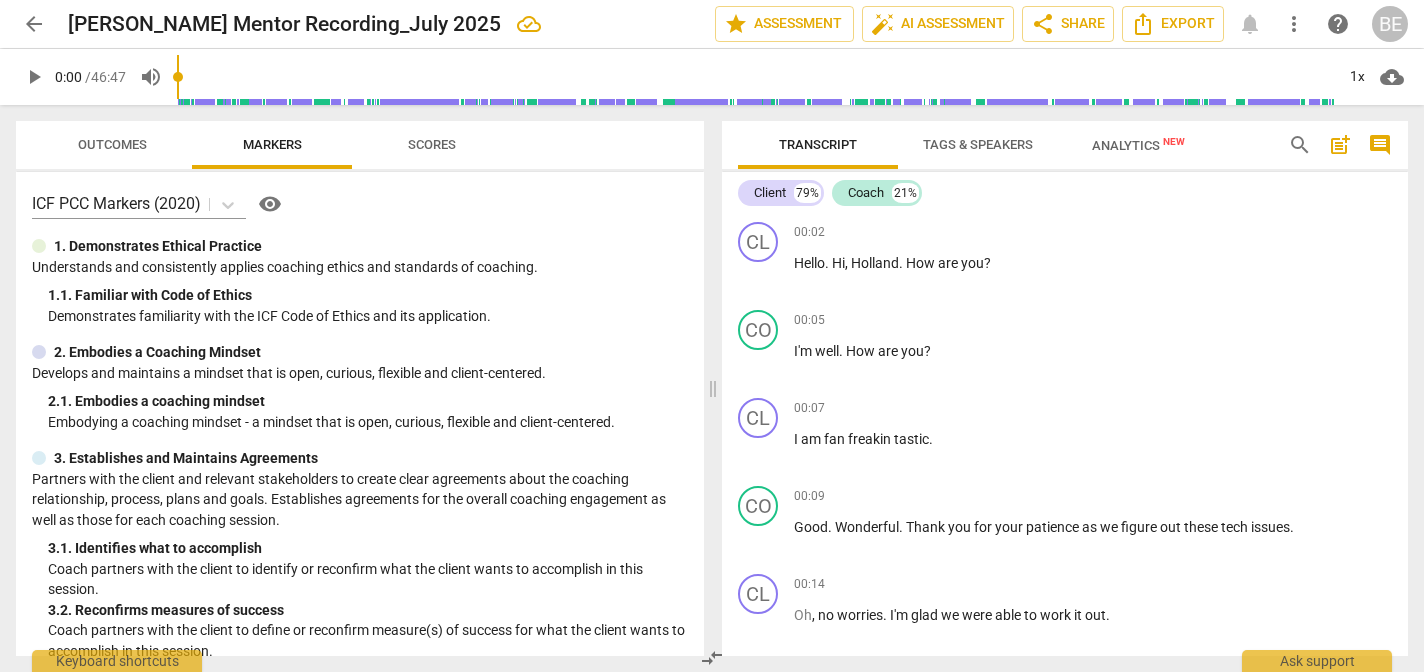 scroll, scrollTop: 0, scrollLeft: 0, axis: both 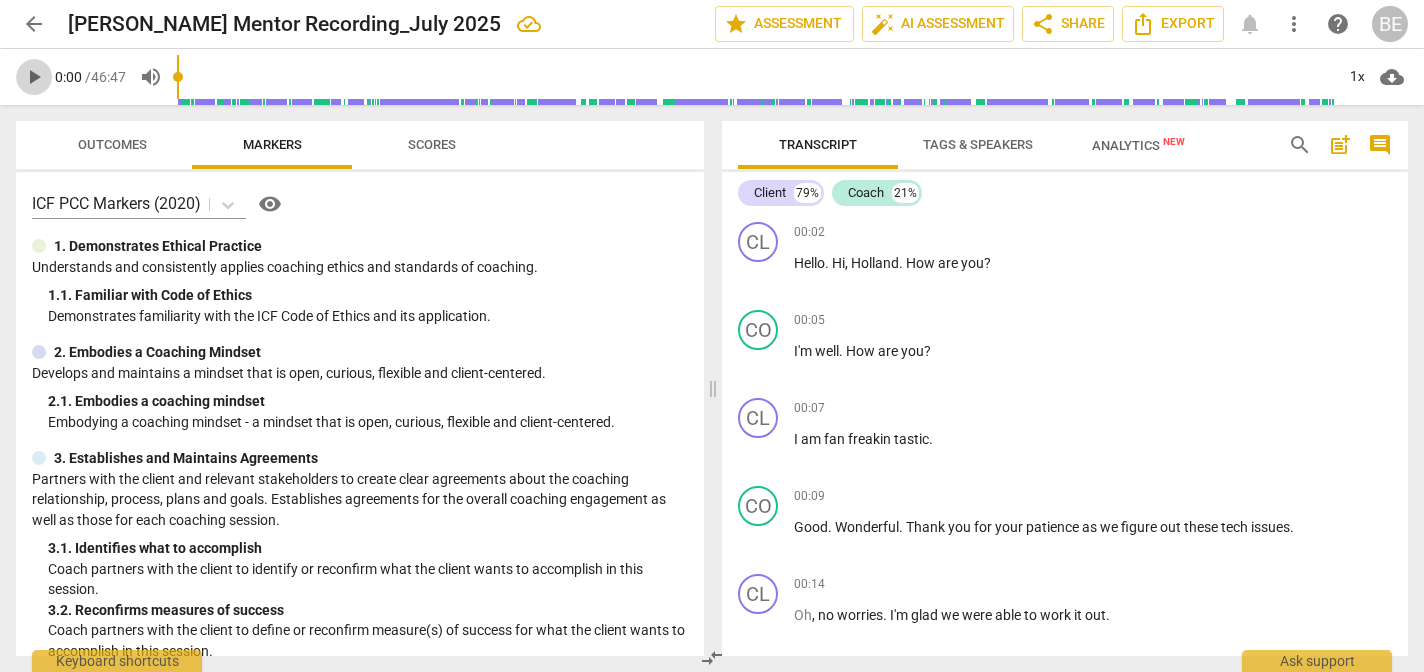 click on "play_arrow" at bounding box center (34, 77) 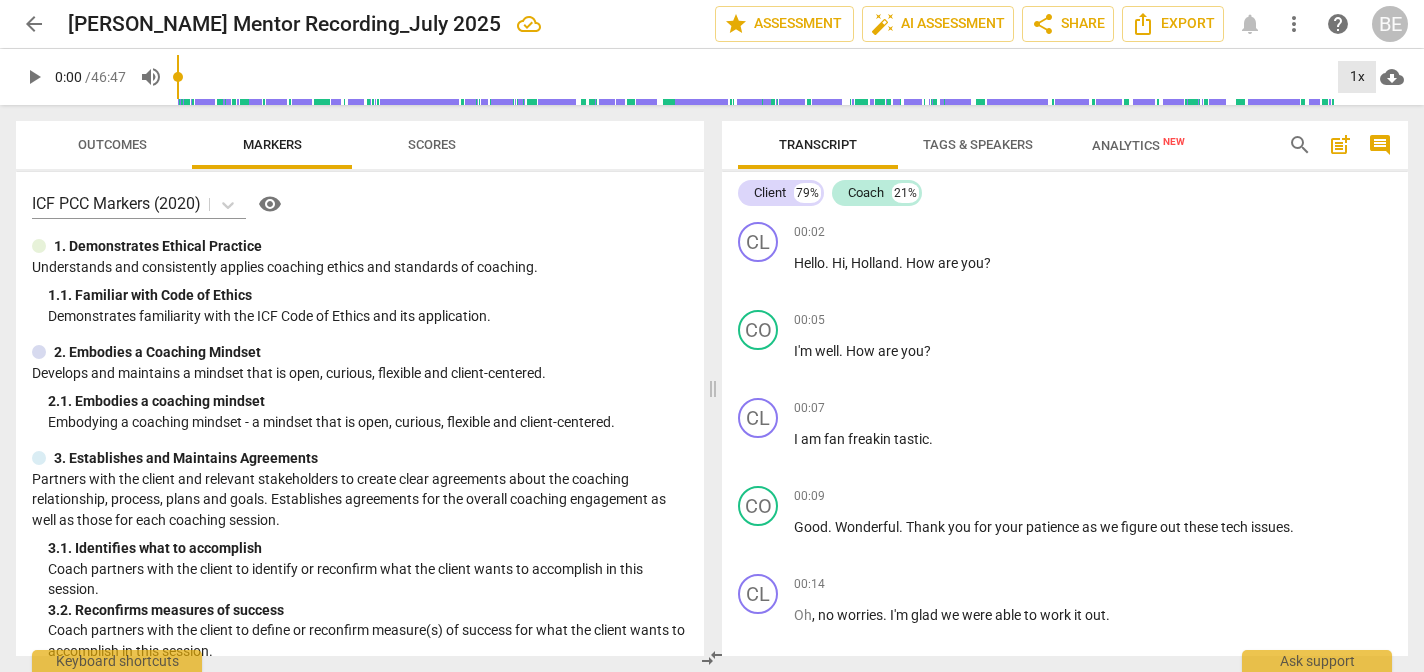 click on "1x" at bounding box center [1357, 77] 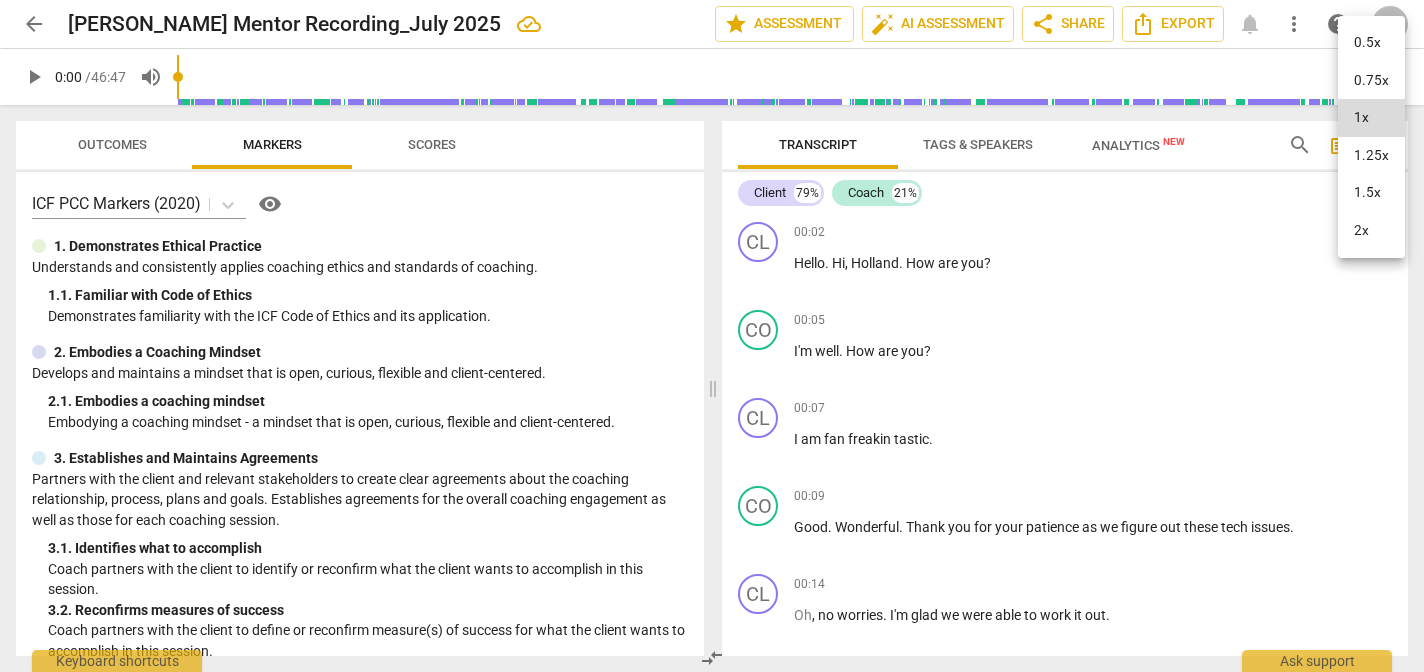 click on "1.5x" at bounding box center (1371, 193) 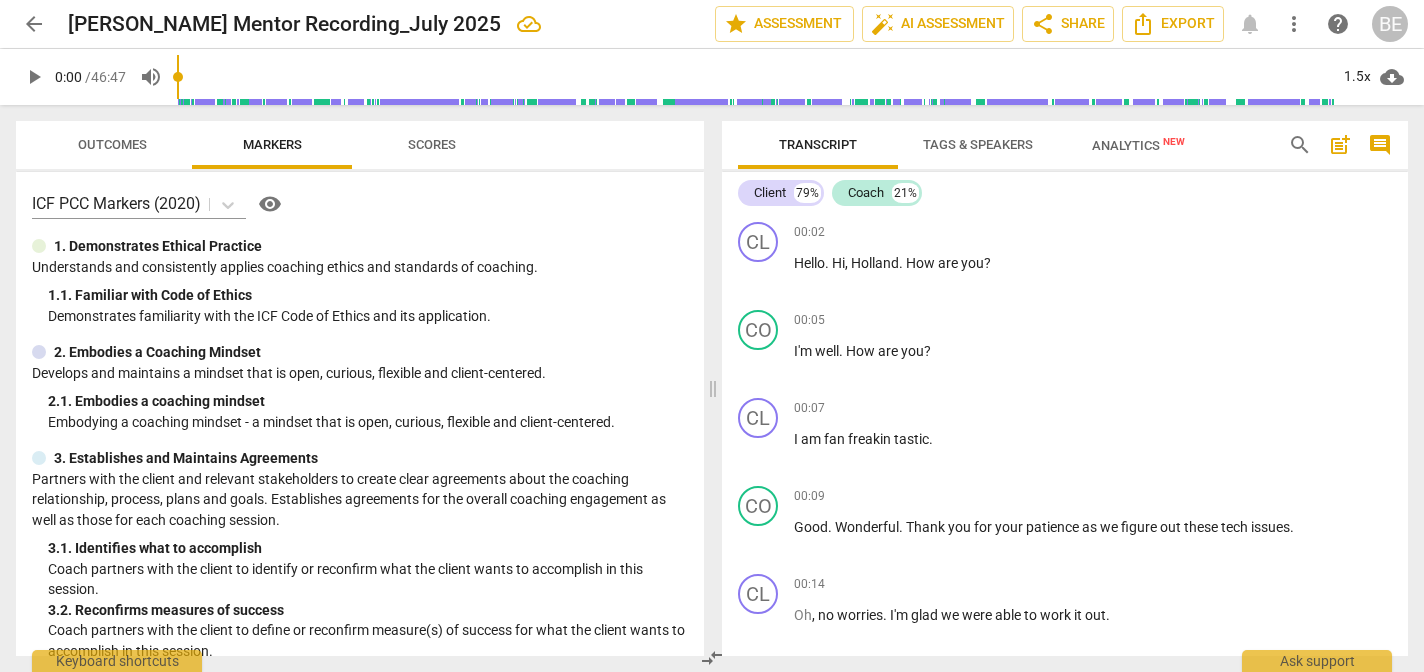 click on "play_arrow" at bounding box center [34, 77] 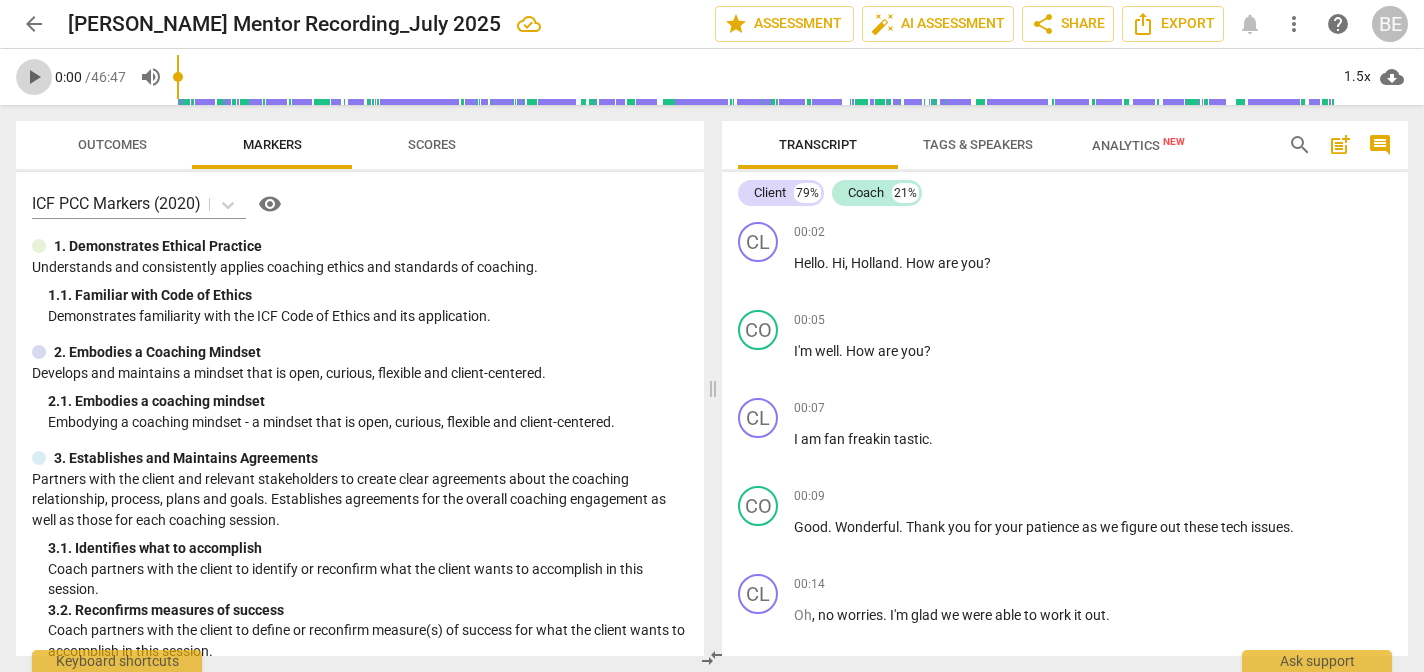 click on "play_arrow" at bounding box center [34, 77] 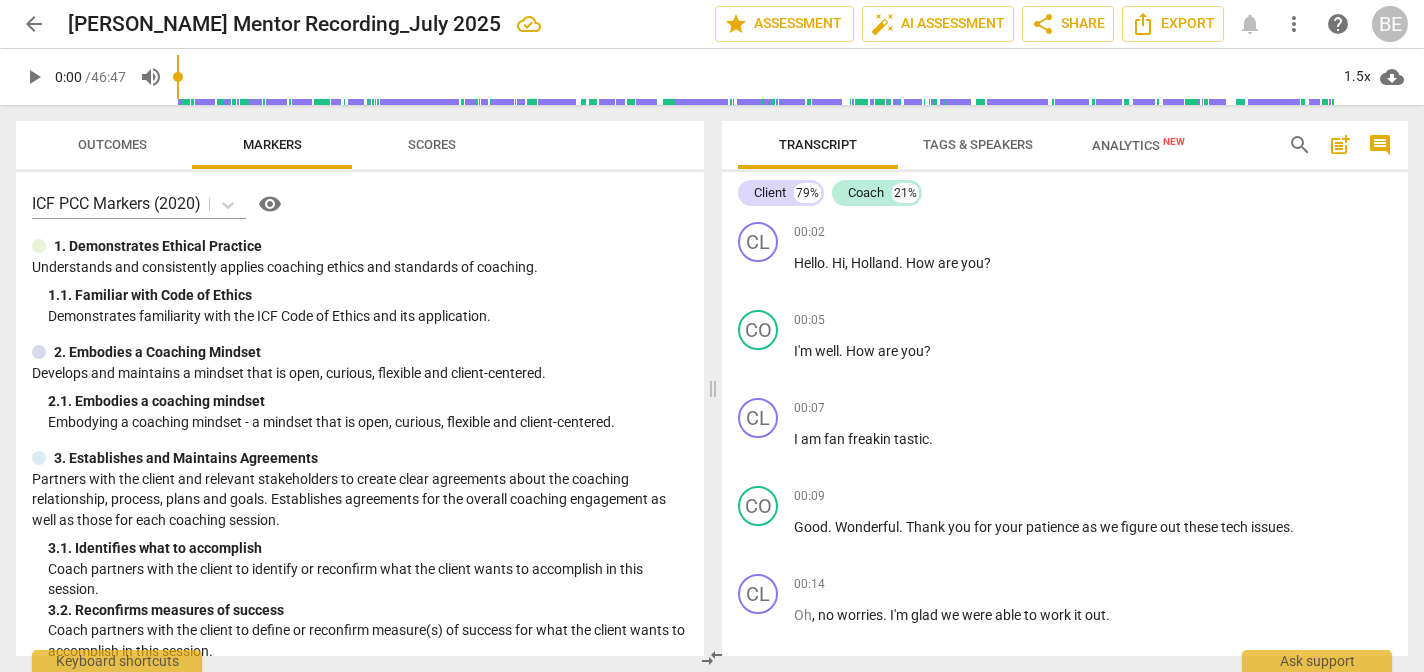 click on "play_arrow" at bounding box center (34, 77) 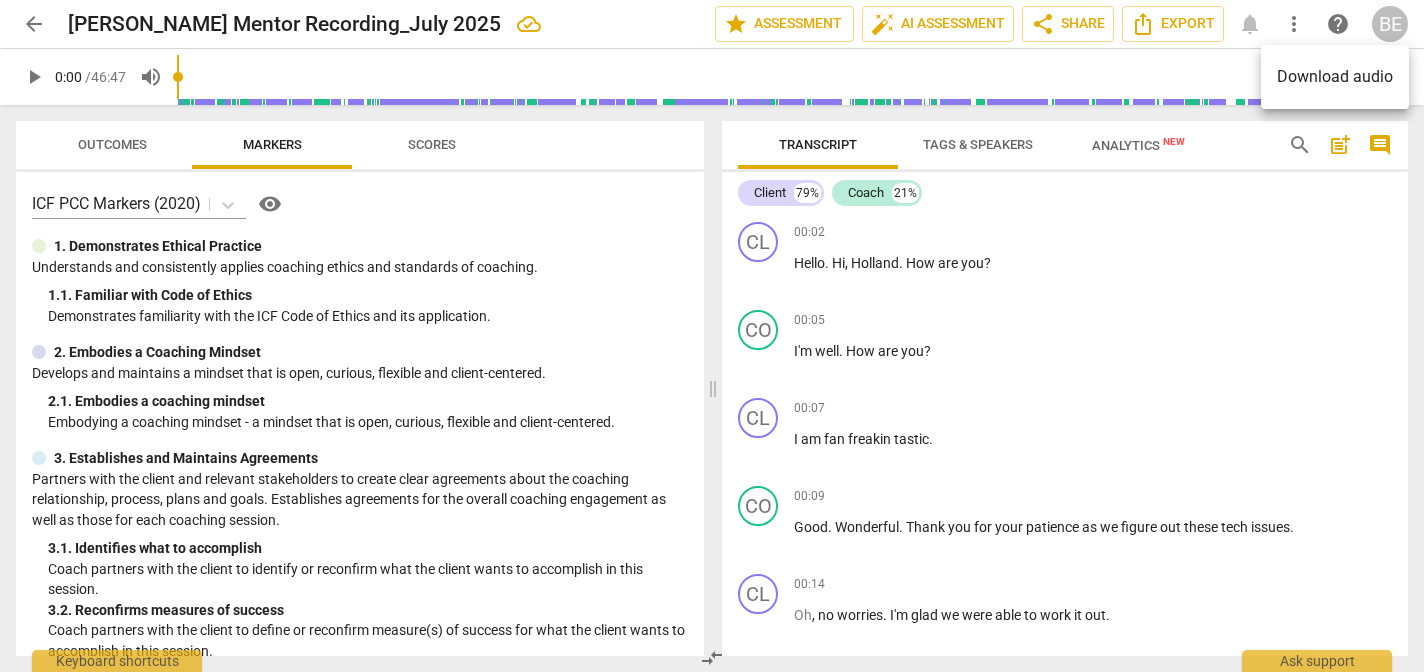 click at bounding box center [712, 336] 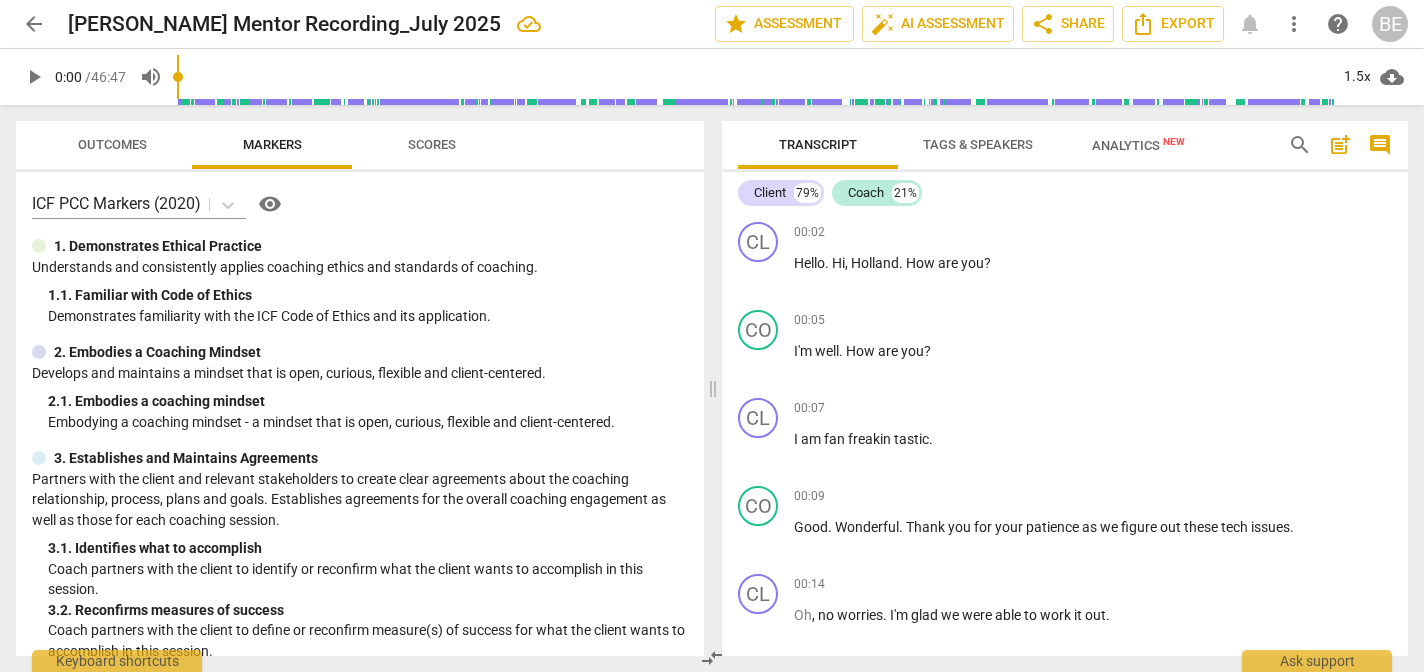 click on "play_arrow" at bounding box center (34, 77) 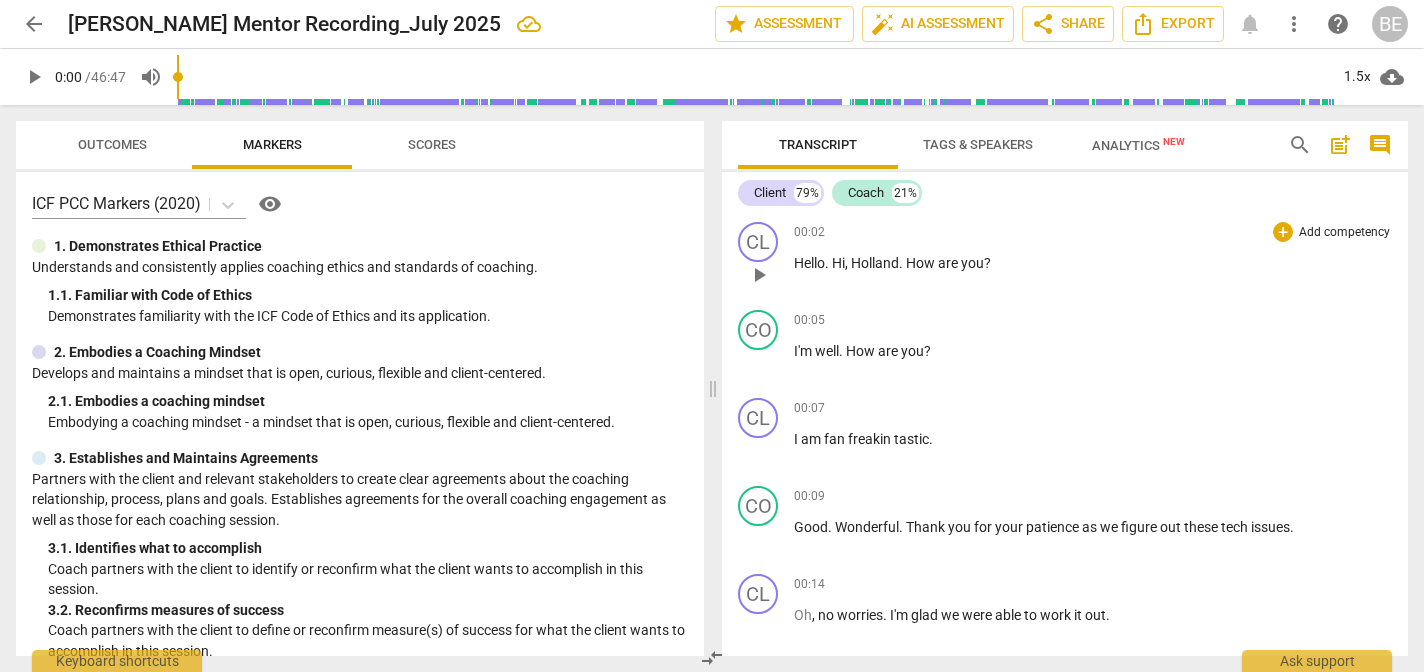 click on "play_arrow" at bounding box center (759, 275) 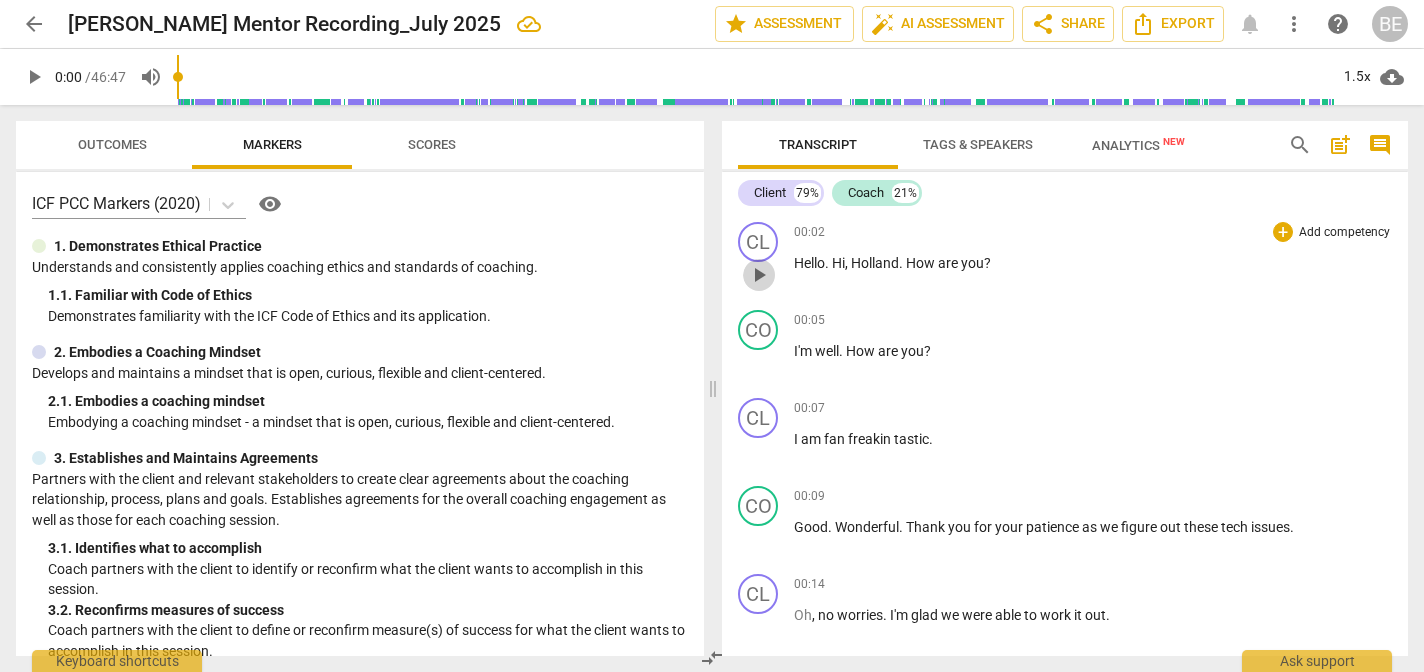 click on "play_arrow" at bounding box center [759, 275] 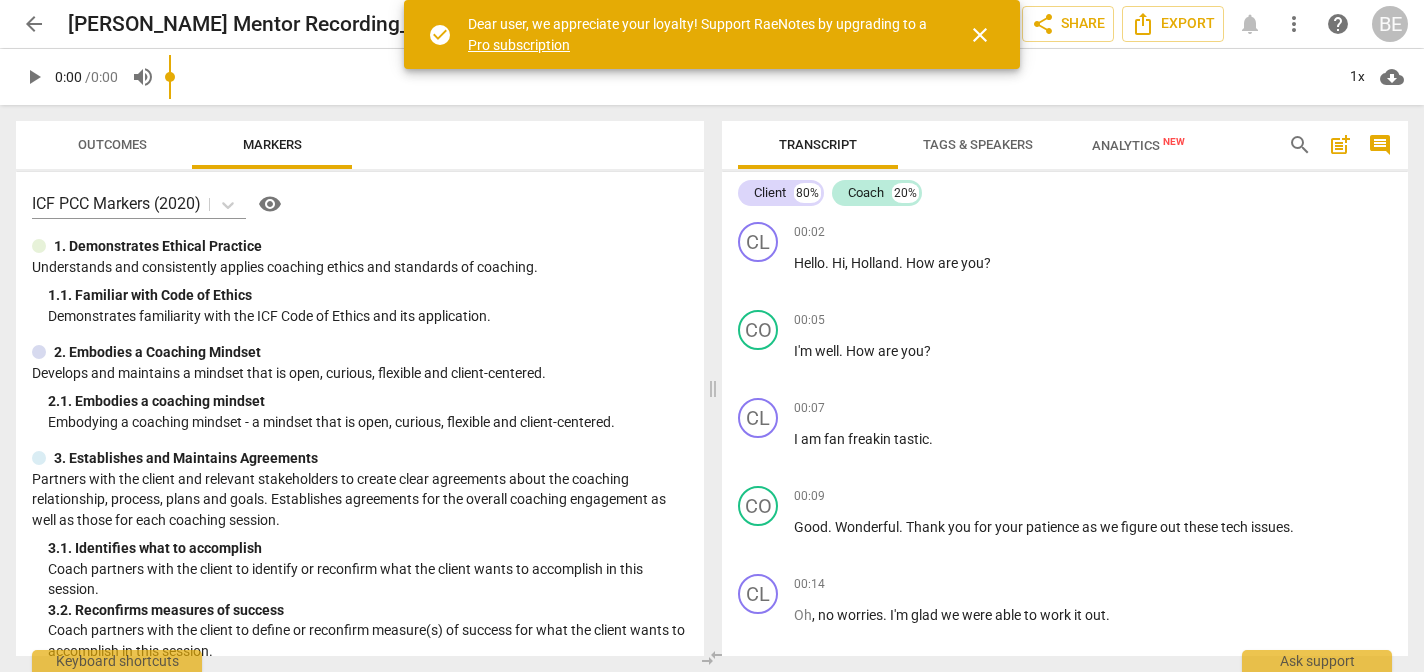 scroll, scrollTop: 0, scrollLeft: 0, axis: both 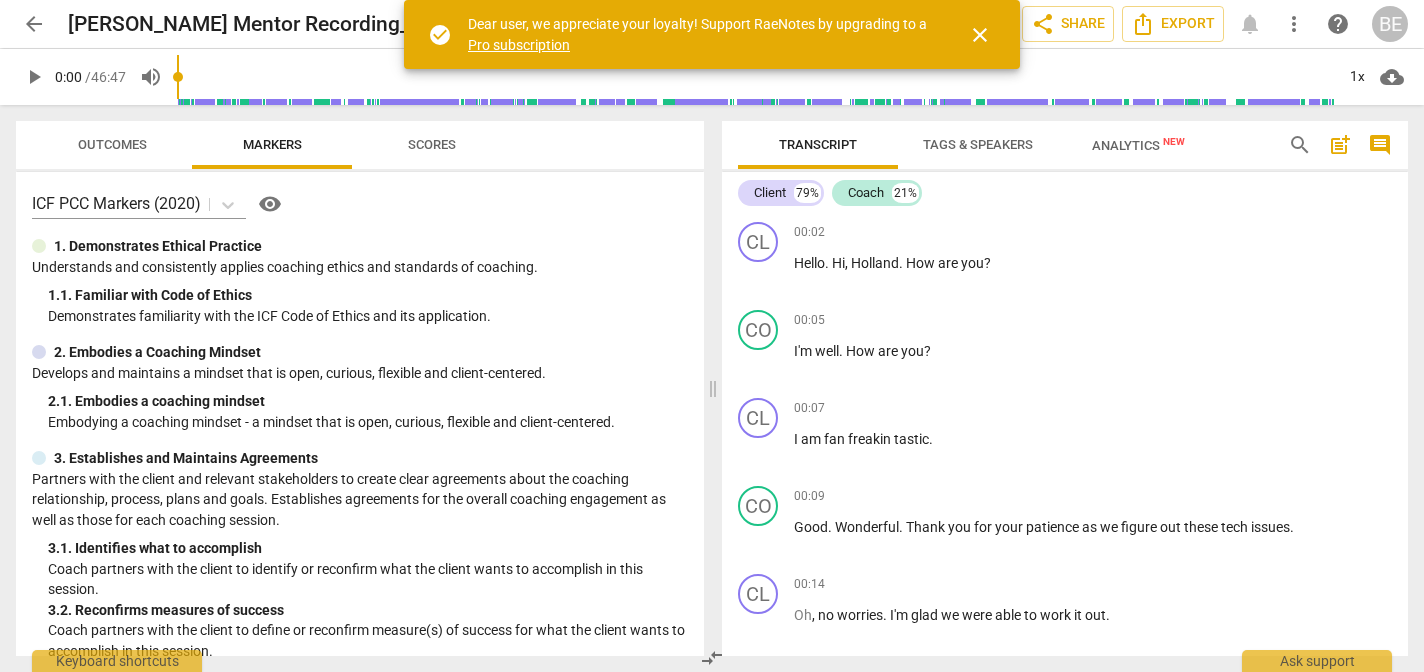 click on "close" at bounding box center [980, 35] 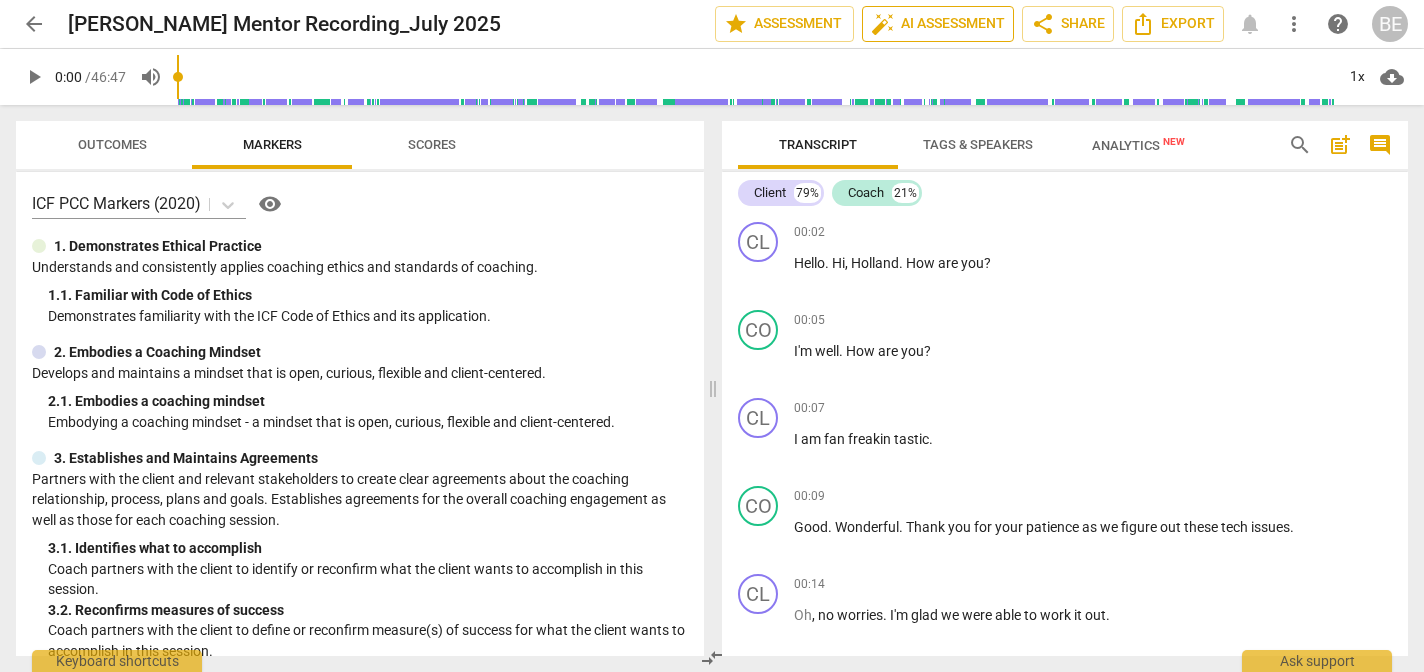 click on "auto_fix_high    AI Assessment" at bounding box center [938, 24] 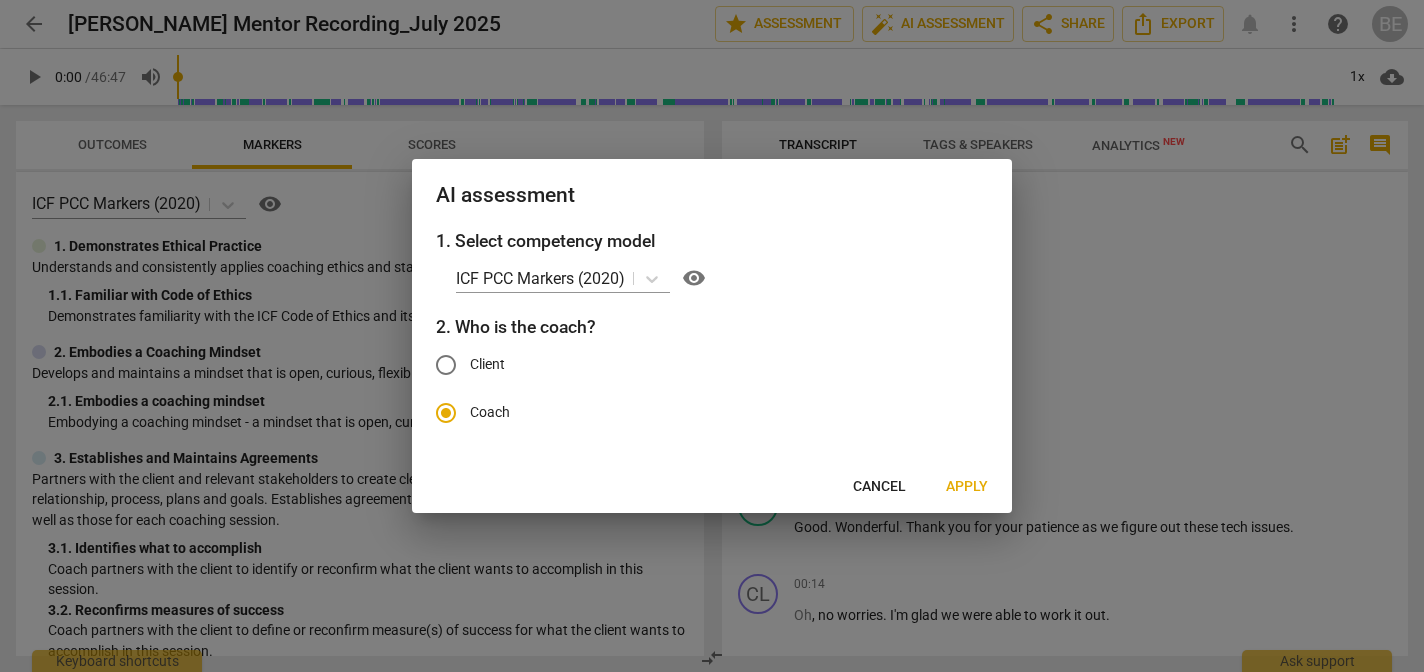 click on "Apply" at bounding box center [967, 487] 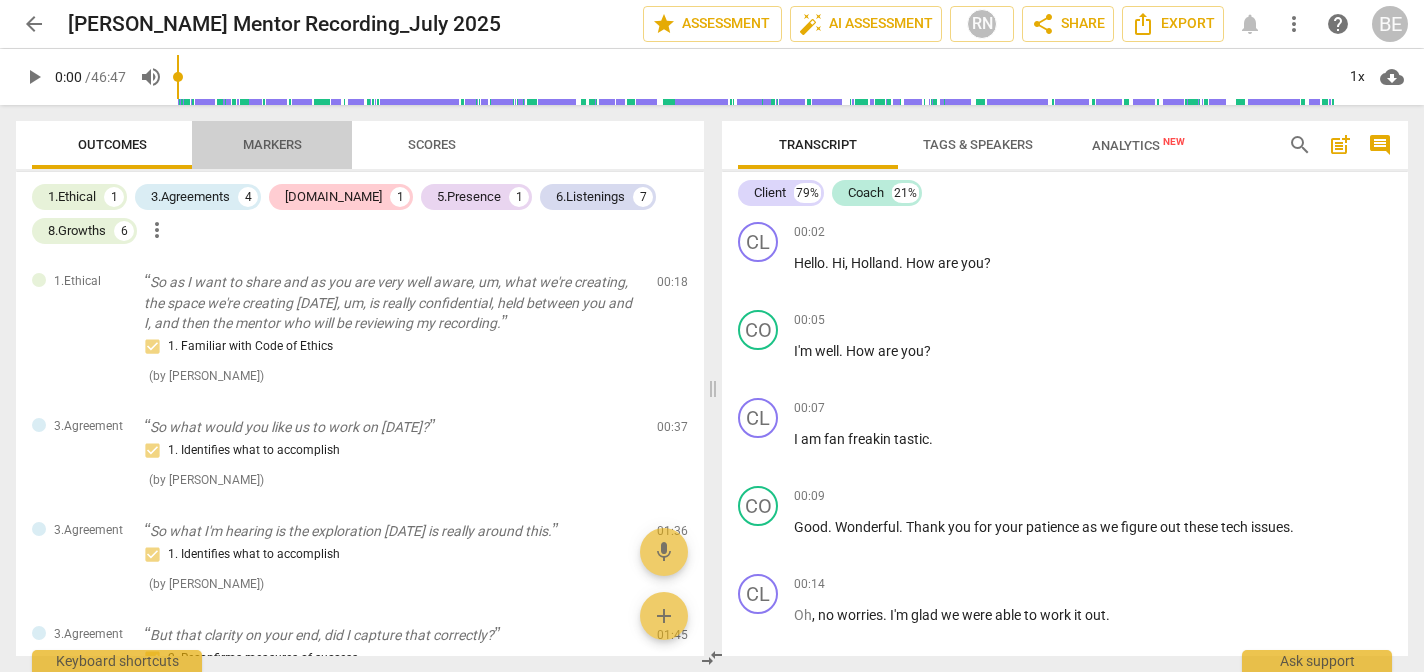 click on "Markers" at bounding box center (272, 145) 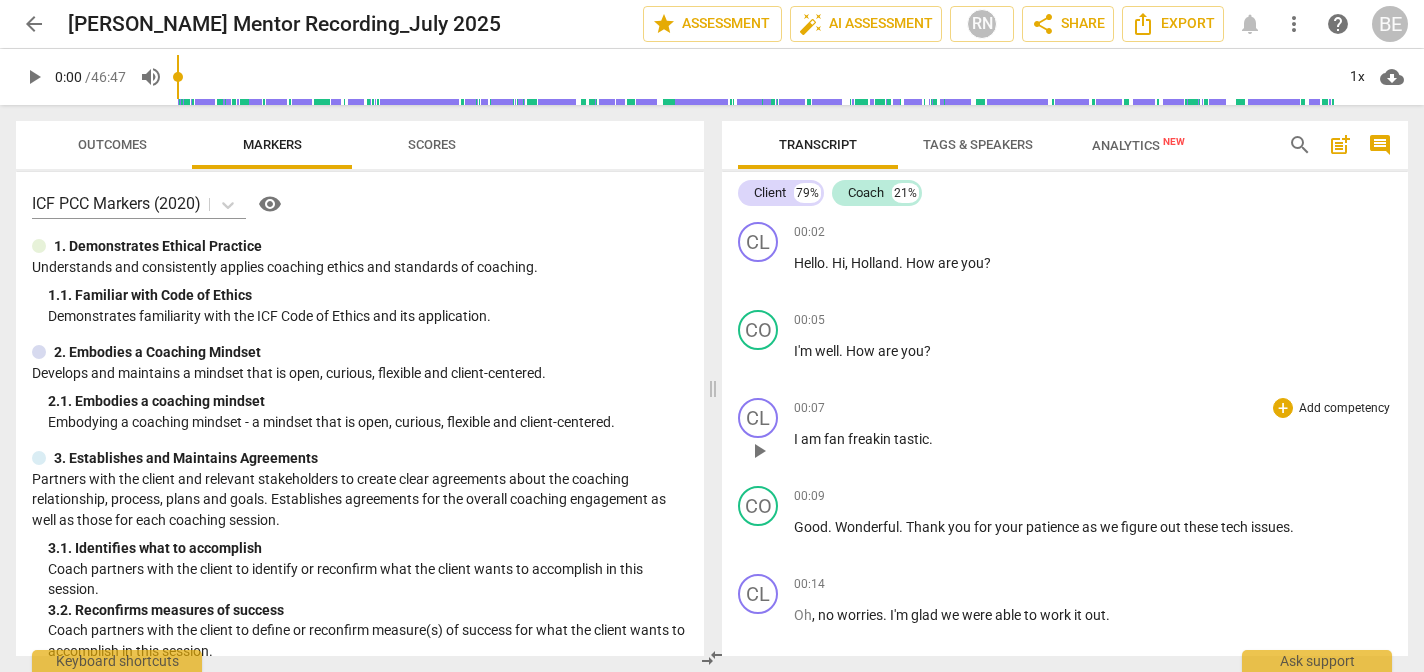 scroll, scrollTop: 180, scrollLeft: 0, axis: vertical 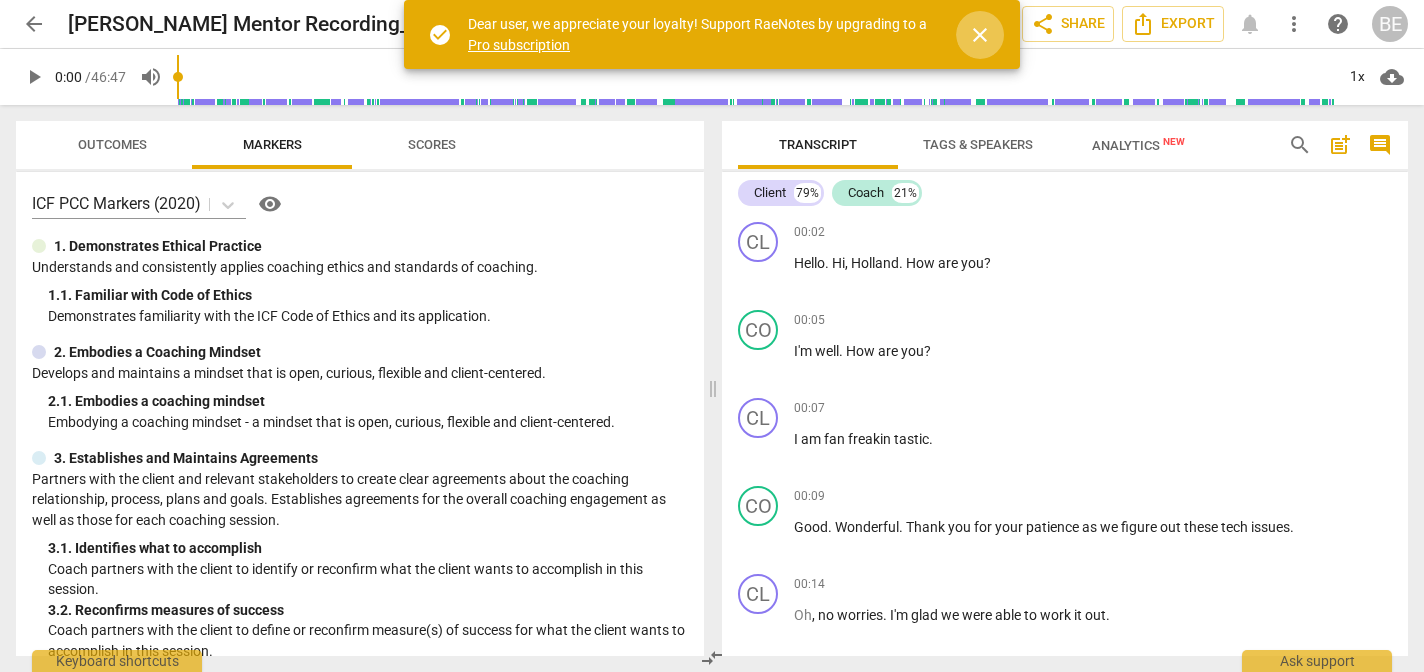 click on "close" at bounding box center (980, 35) 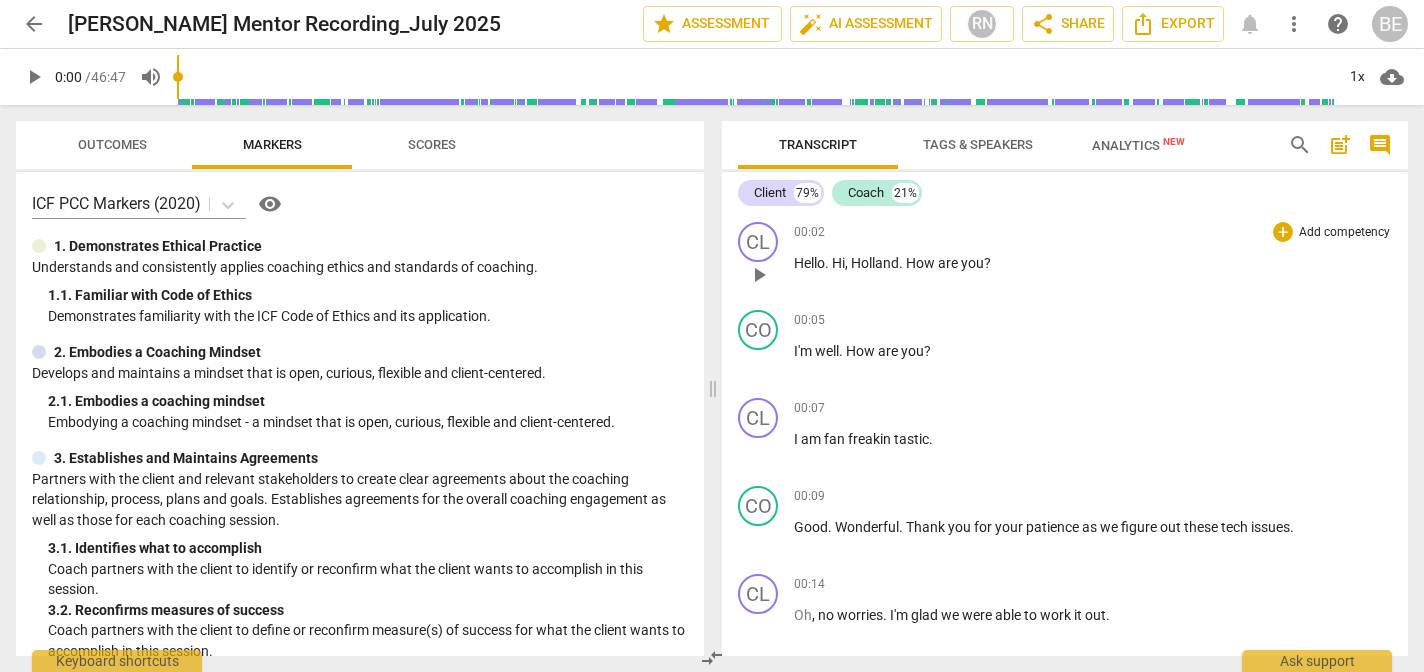 click on "play_arrow" at bounding box center (759, 275) 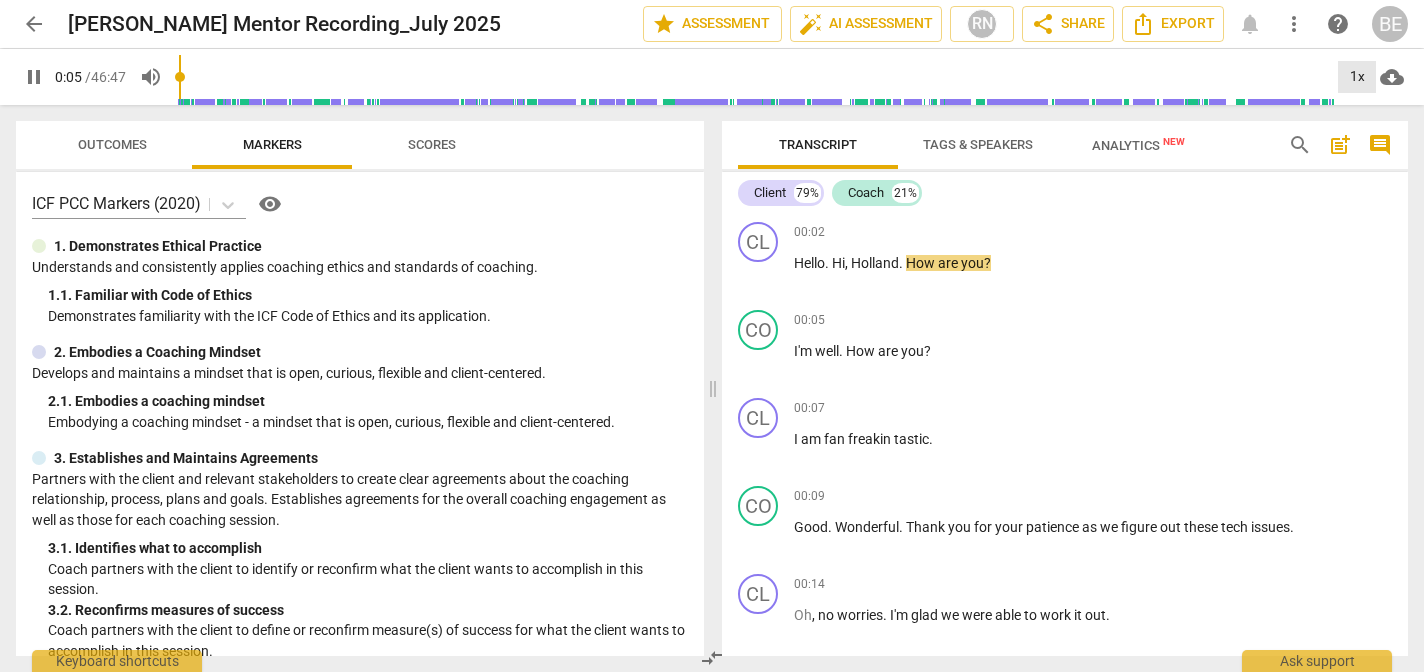 click on "1x" at bounding box center (1357, 77) 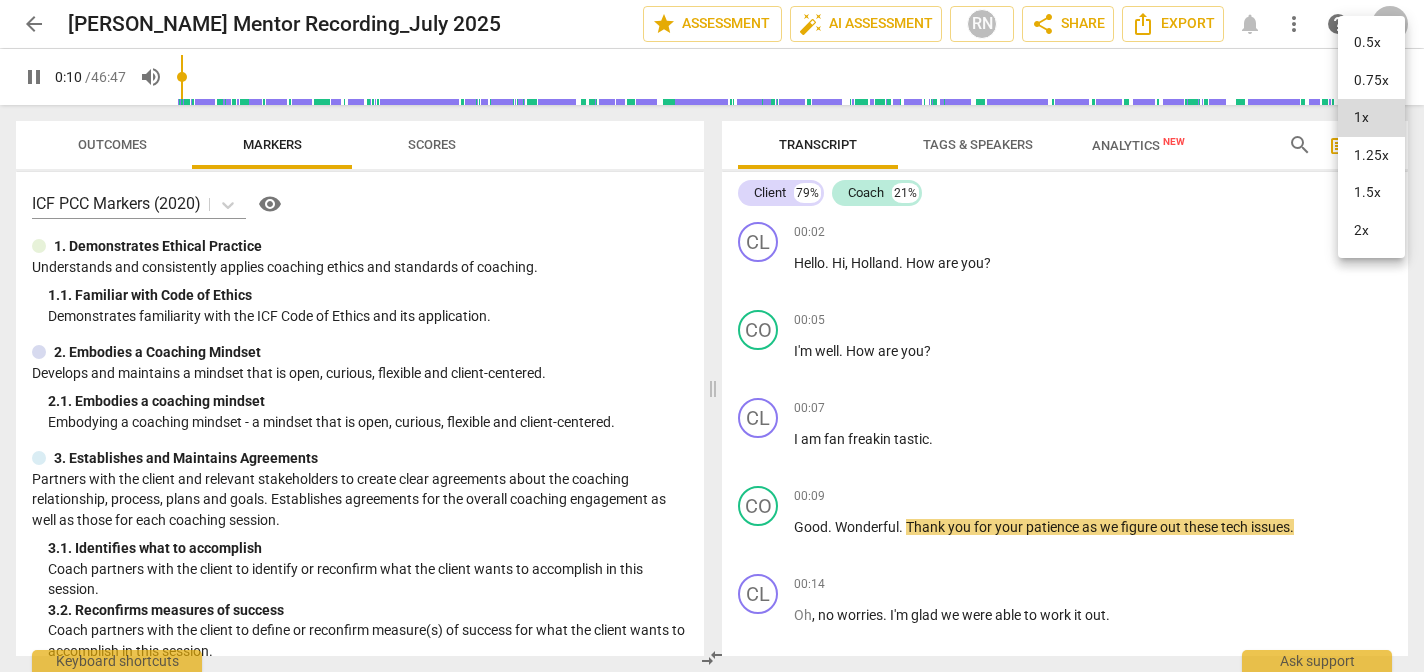 click on "1.5x" at bounding box center [1371, 193] 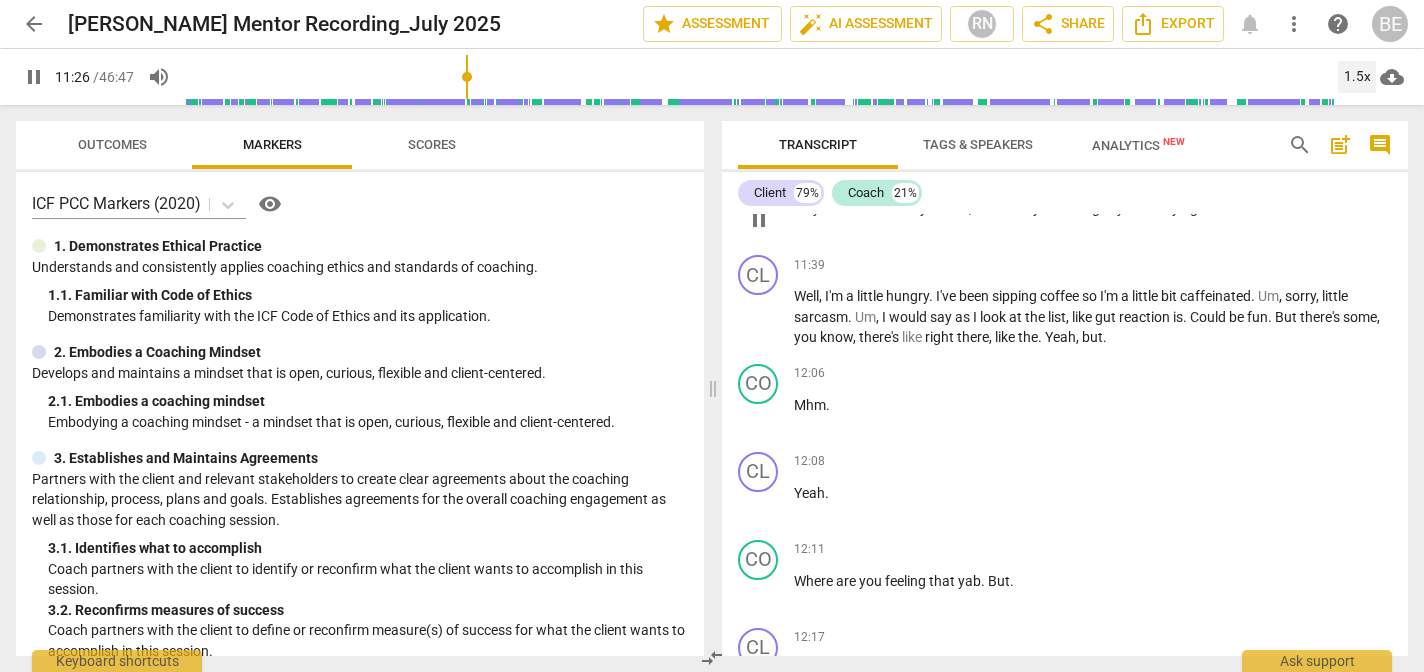 scroll, scrollTop: 3949, scrollLeft: 0, axis: vertical 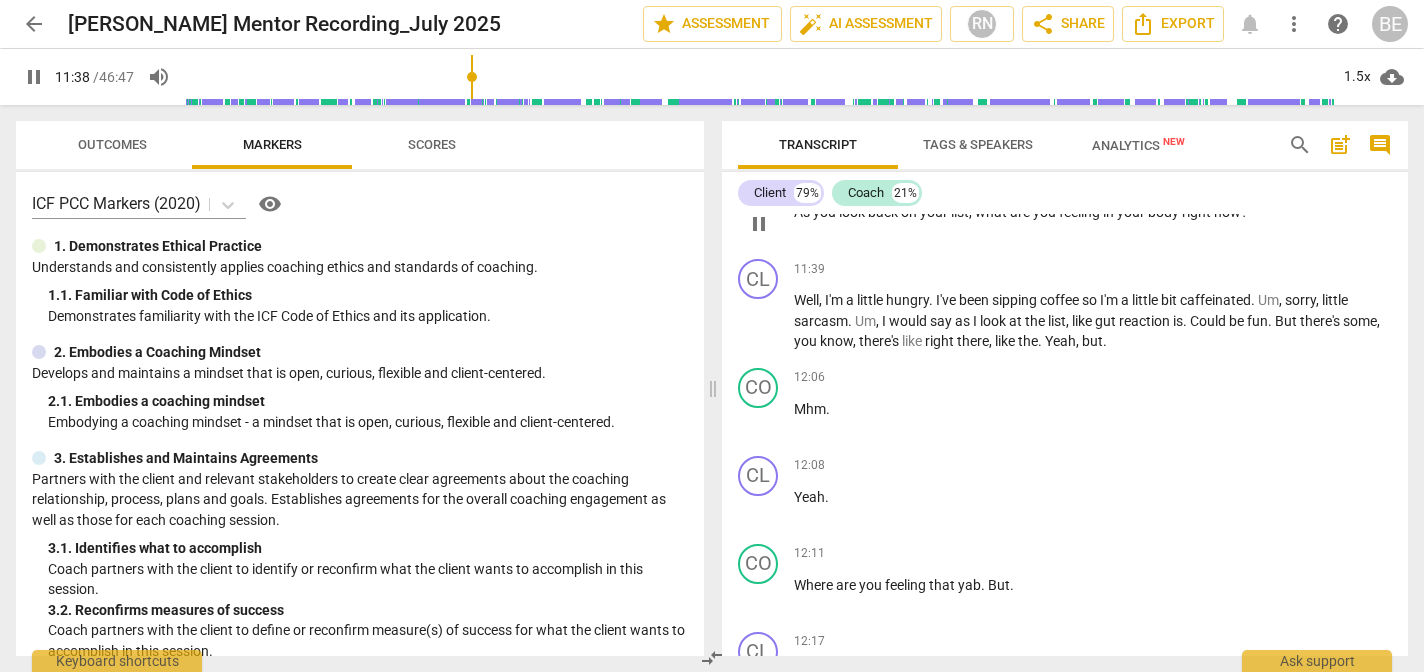 click on "12:08 + Add competency keyboard_arrow_right Yeah ." at bounding box center (1093, 492) 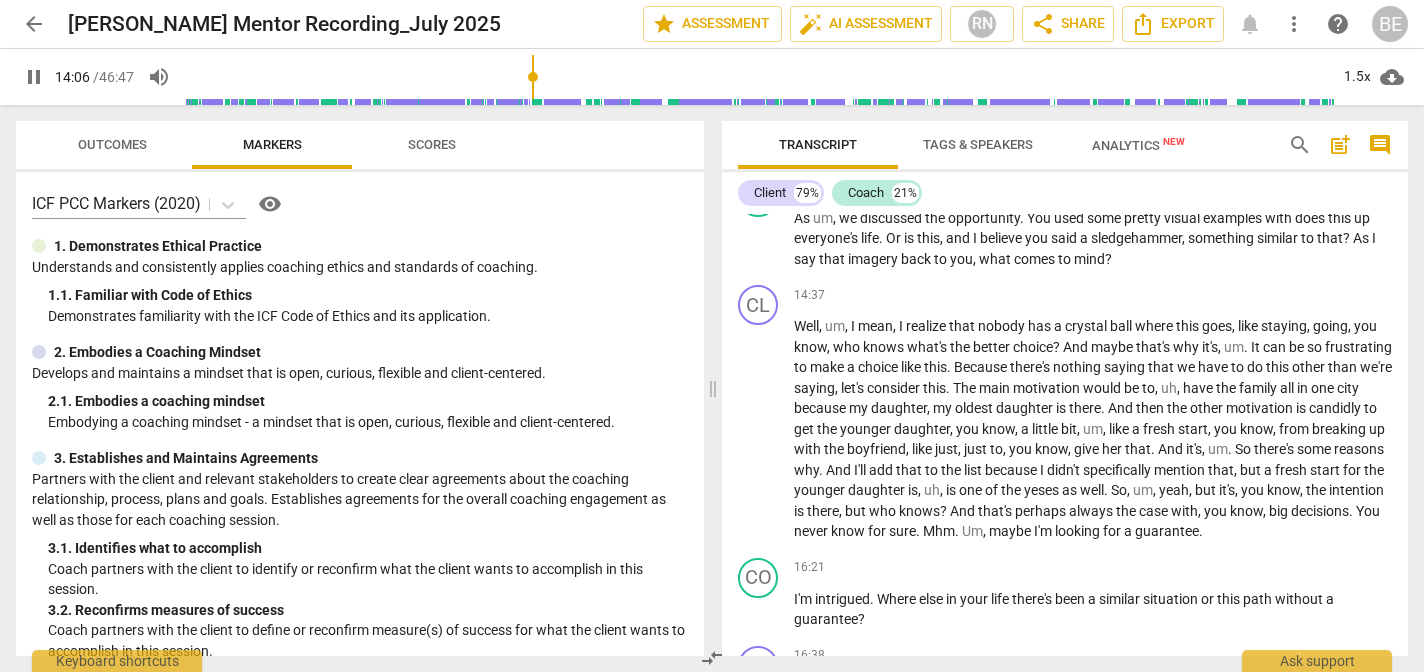 scroll, scrollTop: 5287, scrollLeft: 0, axis: vertical 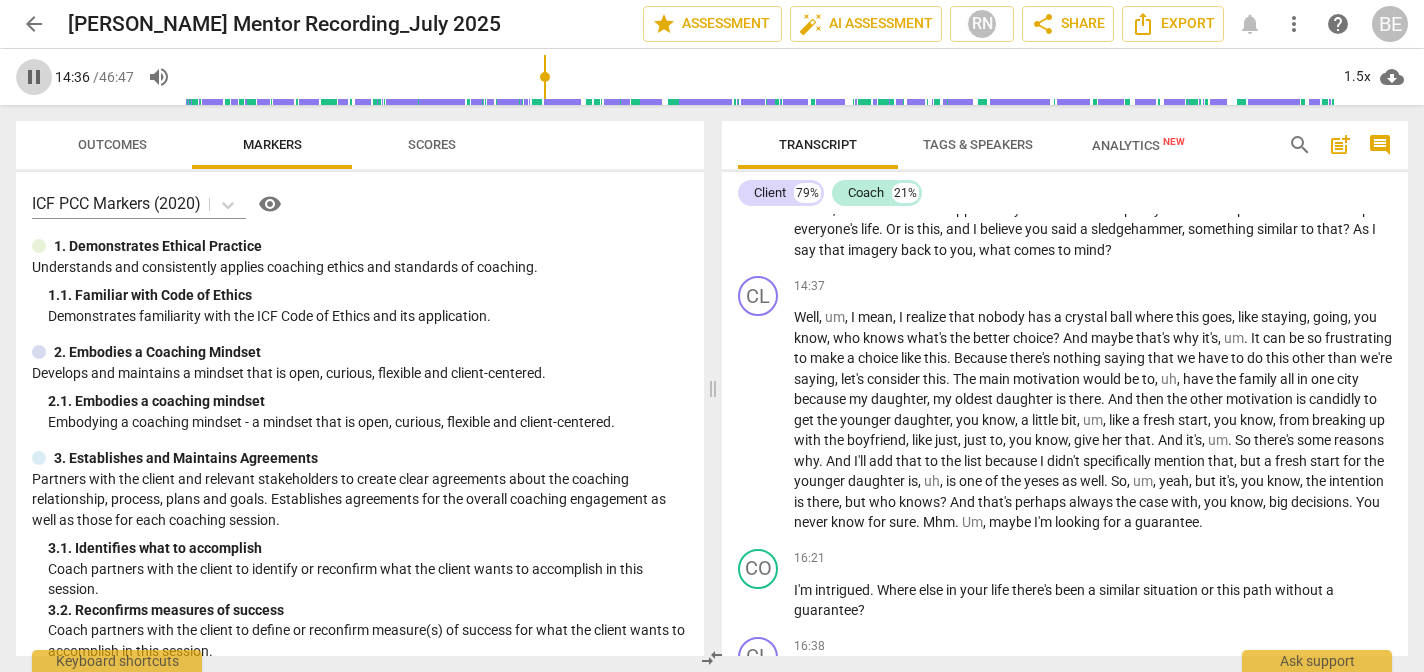 click on "pause" at bounding box center [34, 77] 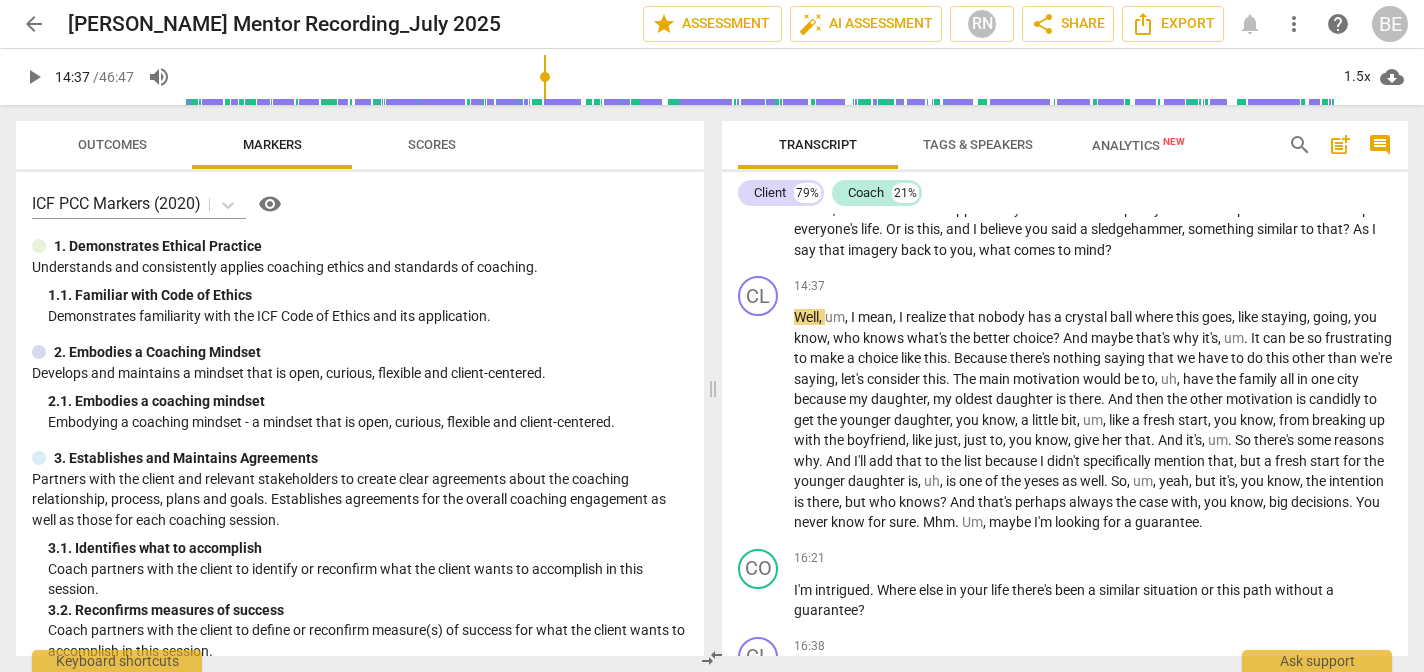type on "877" 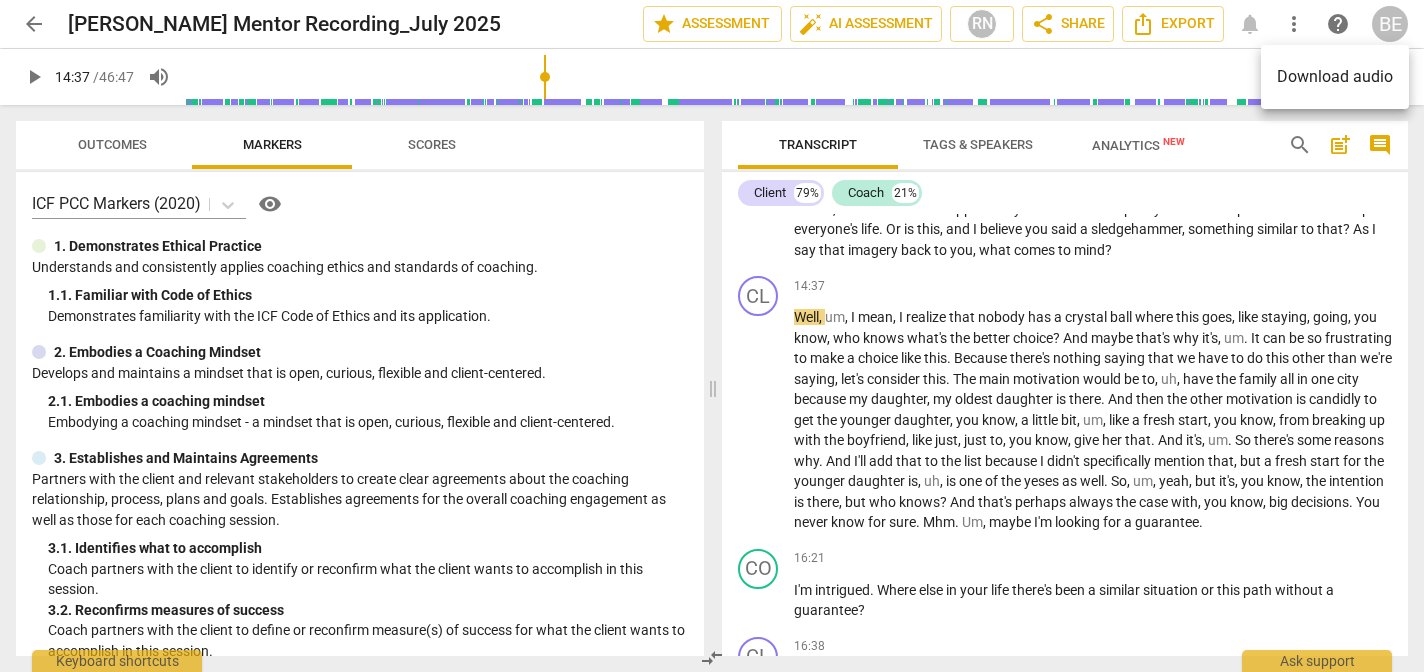 click at bounding box center (712, 336) 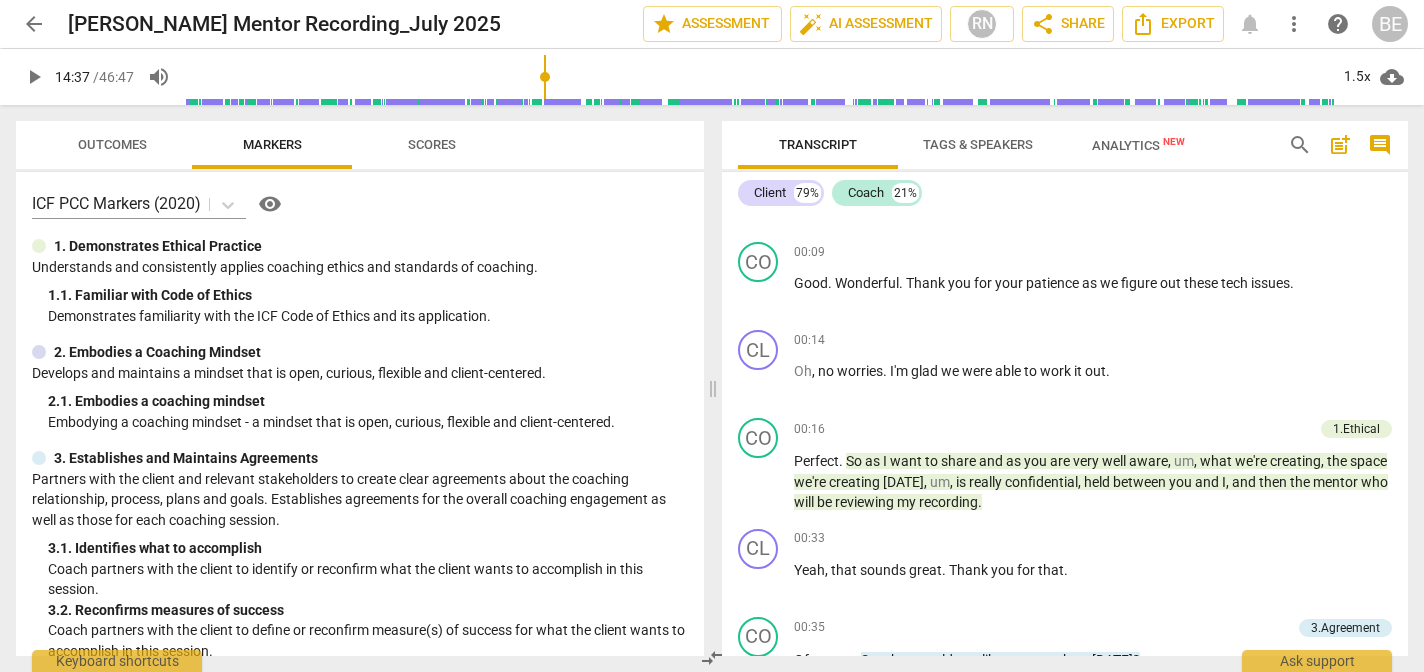scroll, scrollTop: 0, scrollLeft: 0, axis: both 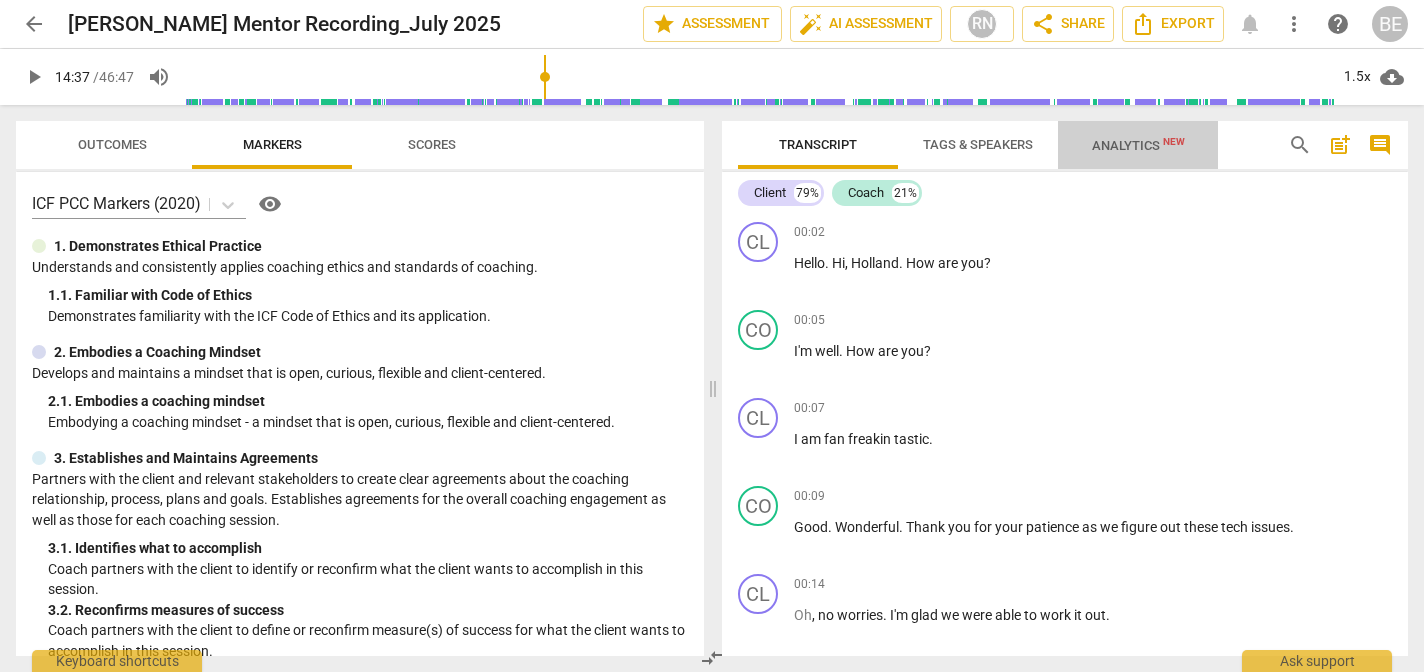 click on "Analytics   New" at bounding box center [1138, 145] 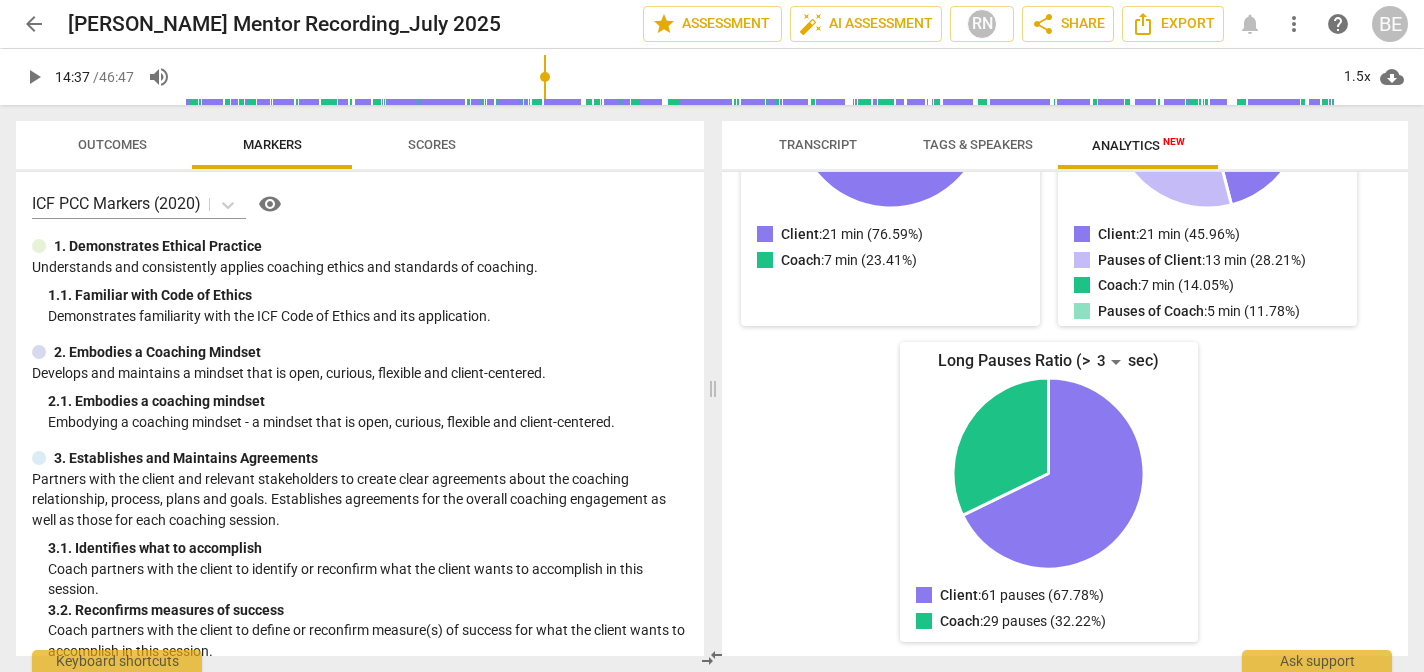 scroll, scrollTop: 0, scrollLeft: 0, axis: both 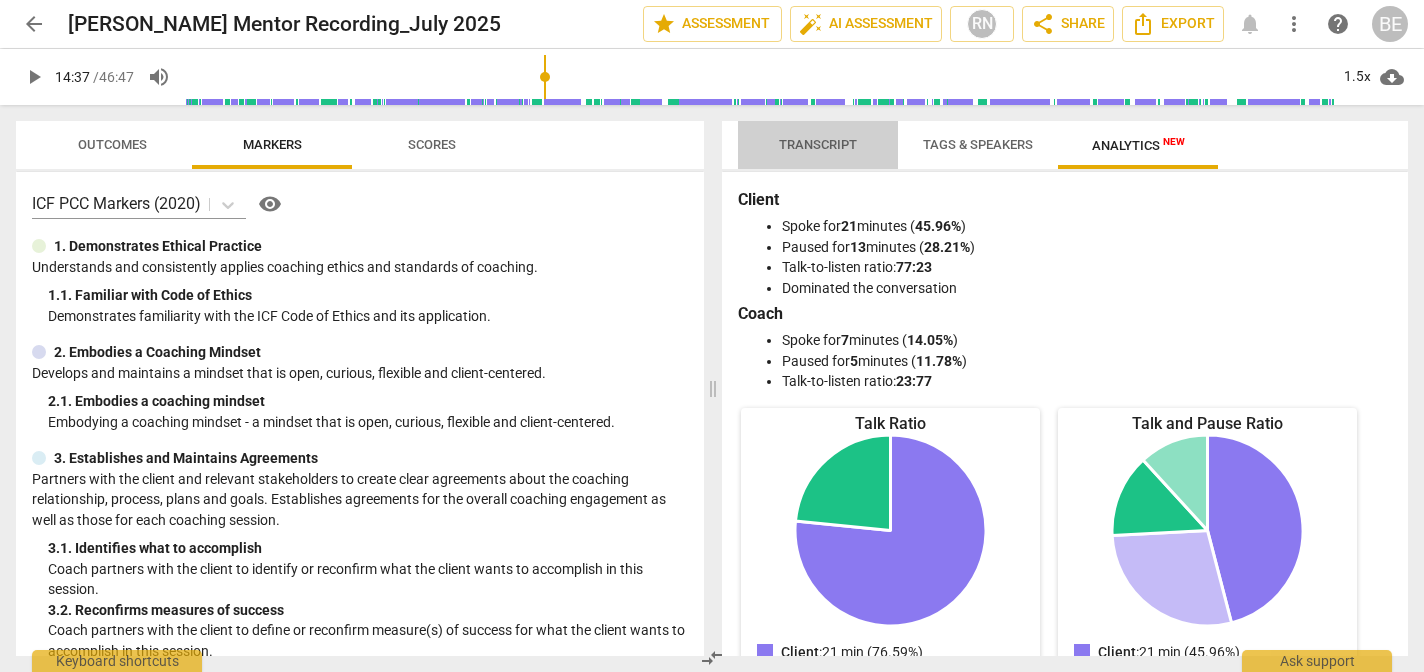 click on "Transcript" at bounding box center [818, 144] 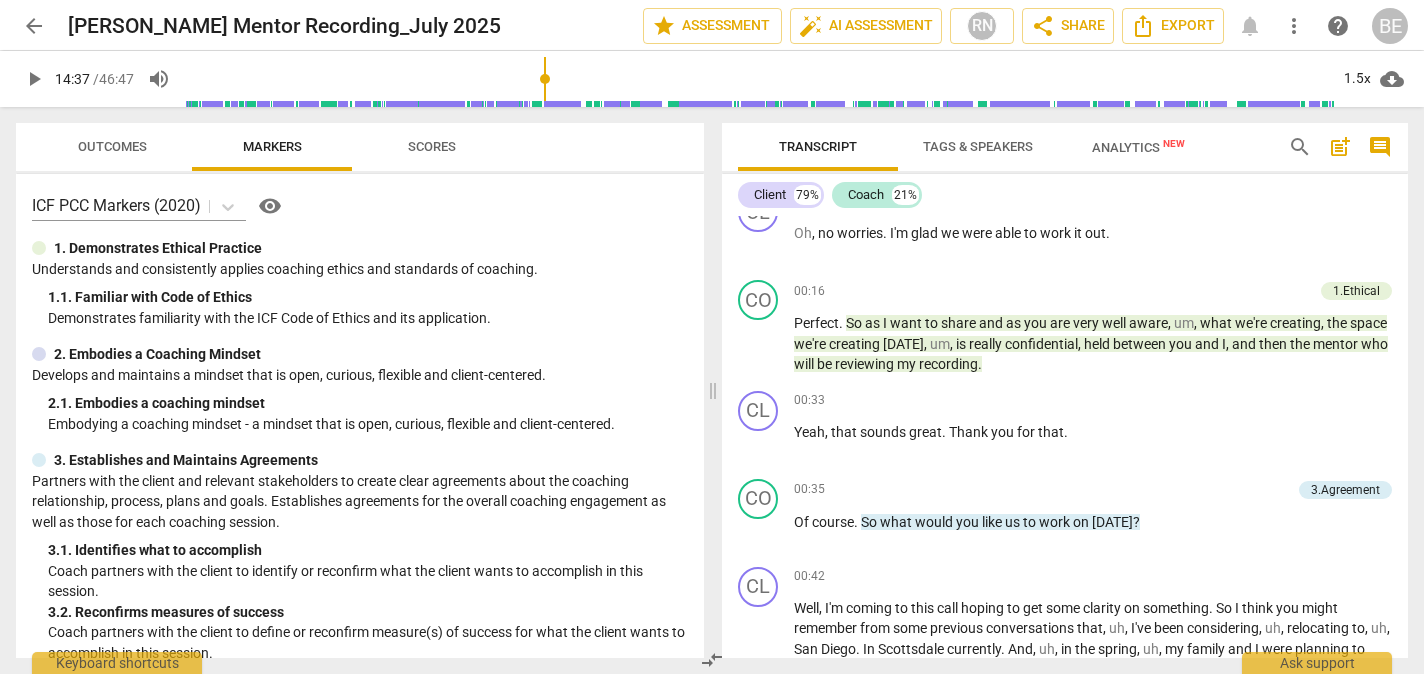 scroll, scrollTop: 0, scrollLeft: 0, axis: both 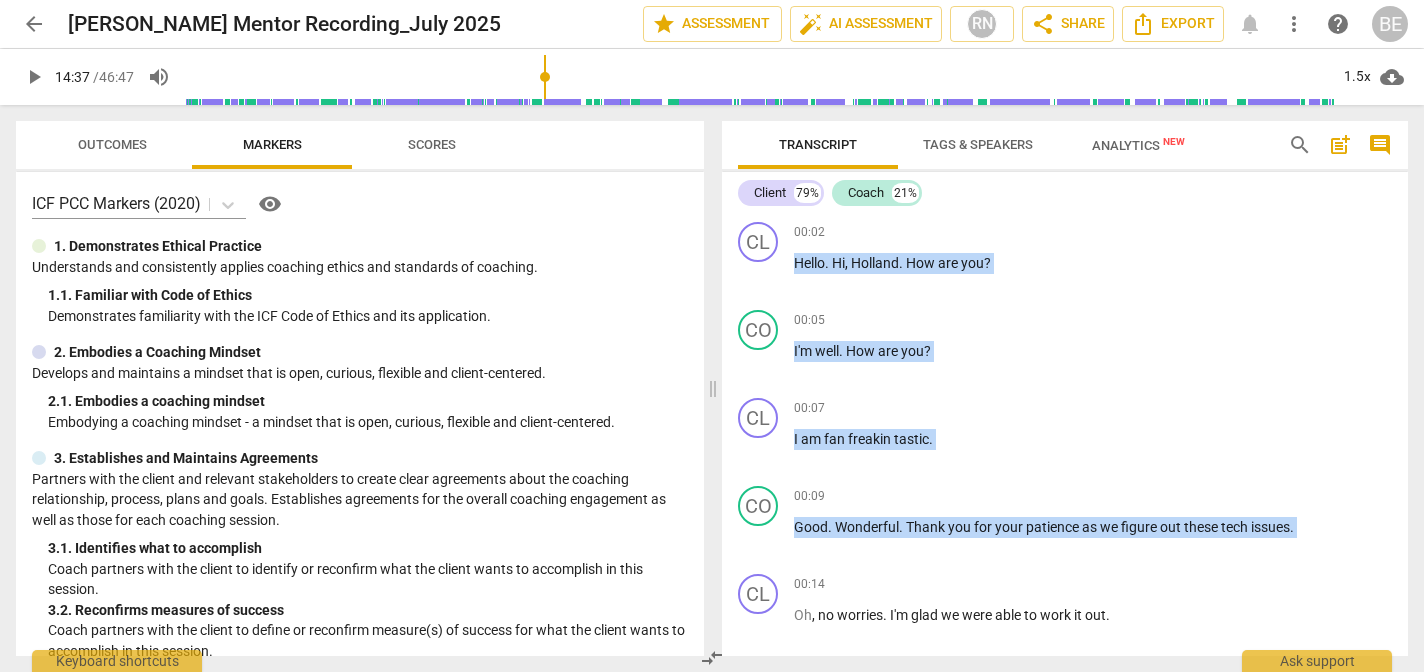 drag, startPoint x: 726, startPoint y: 167, endPoint x: 1118, endPoint y: 670, distance: 637.70917 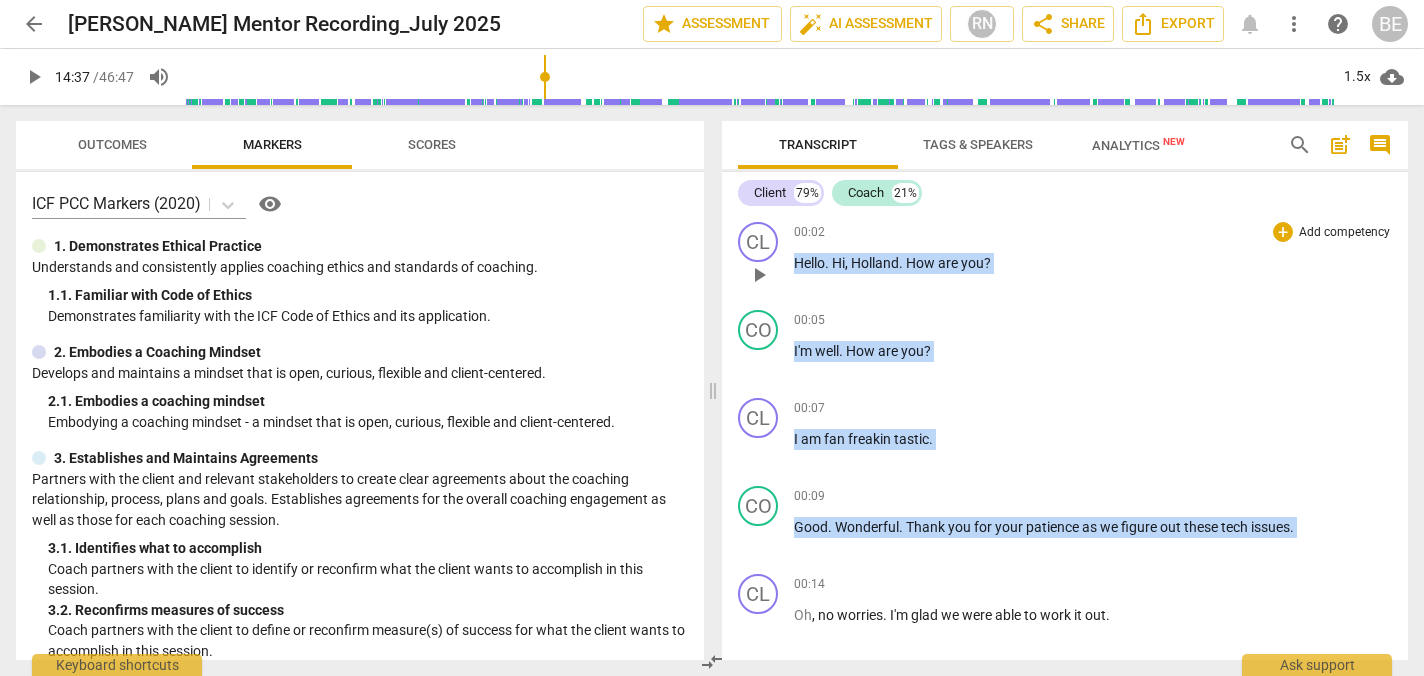 click on "Hello .   Hi ,   Holland .   How   are   you ?" at bounding box center (1093, 263) 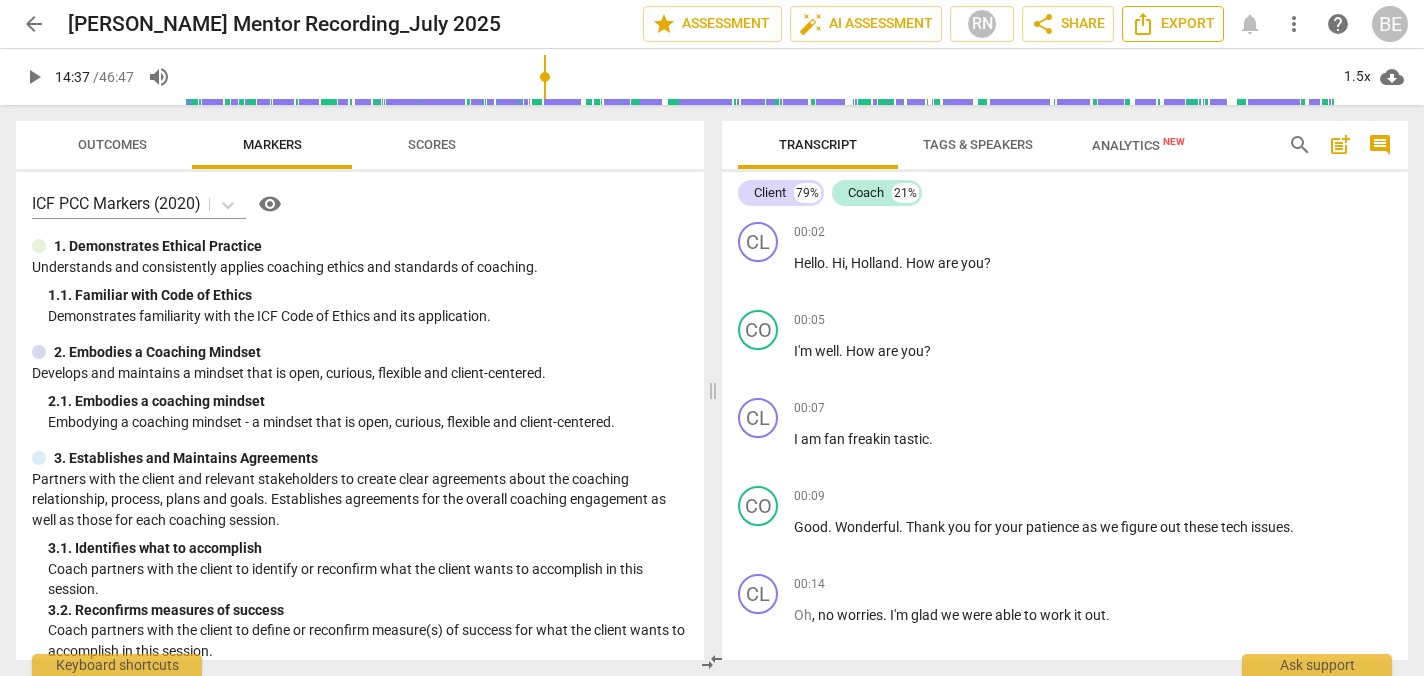 click on "Export" at bounding box center (1173, 24) 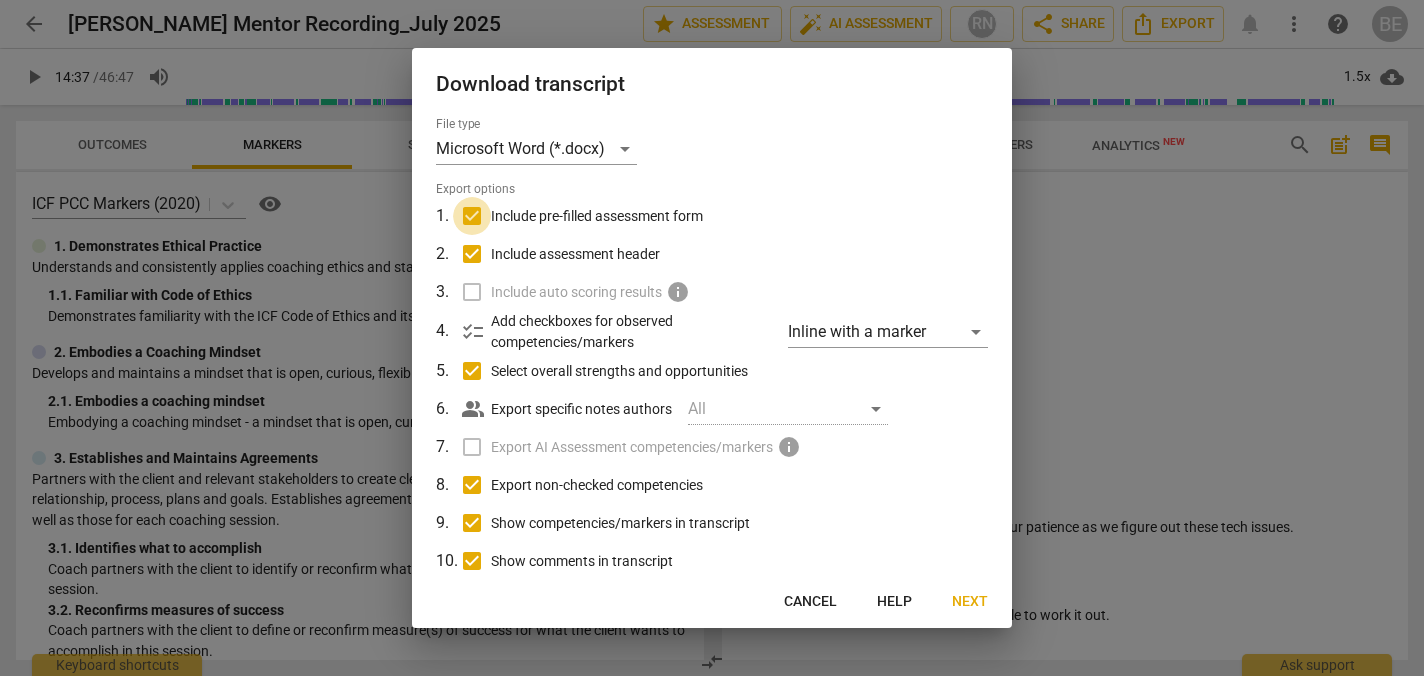 click on "Include pre-filled assessment form" at bounding box center [472, 216] 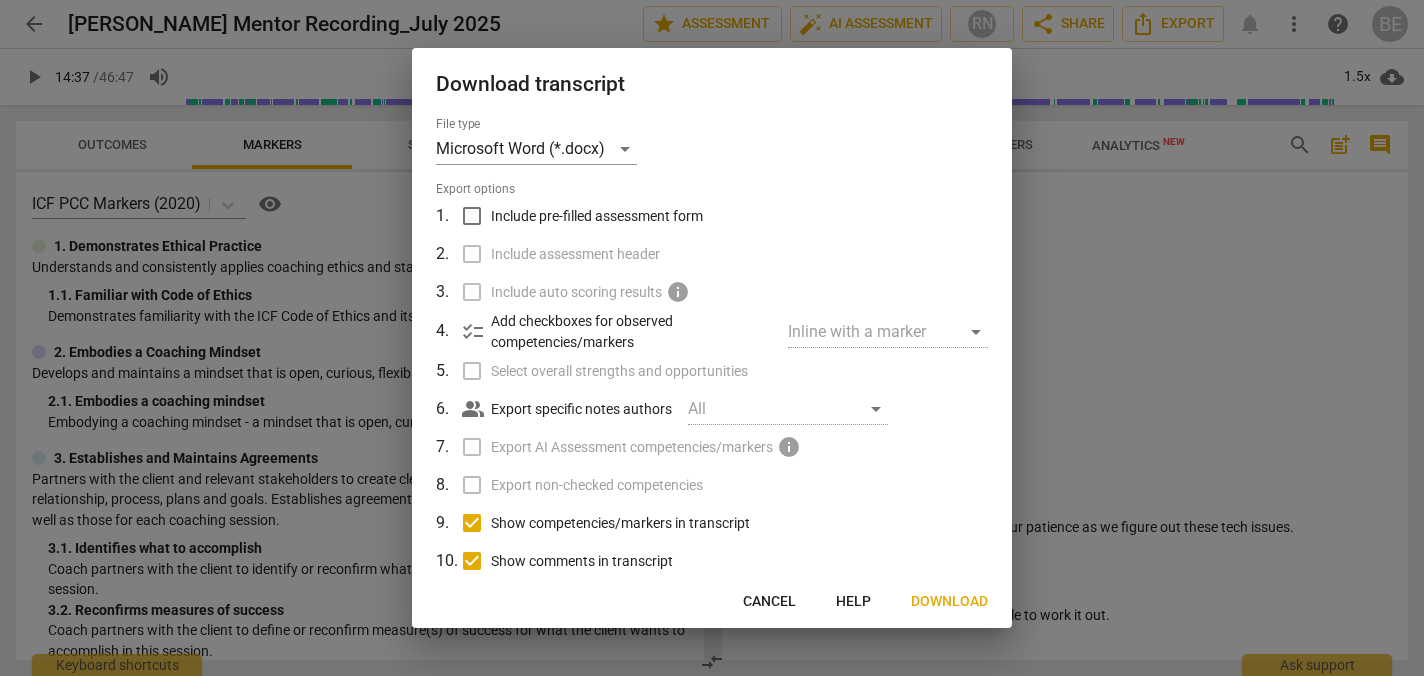 scroll, scrollTop: 82, scrollLeft: 0, axis: vertical 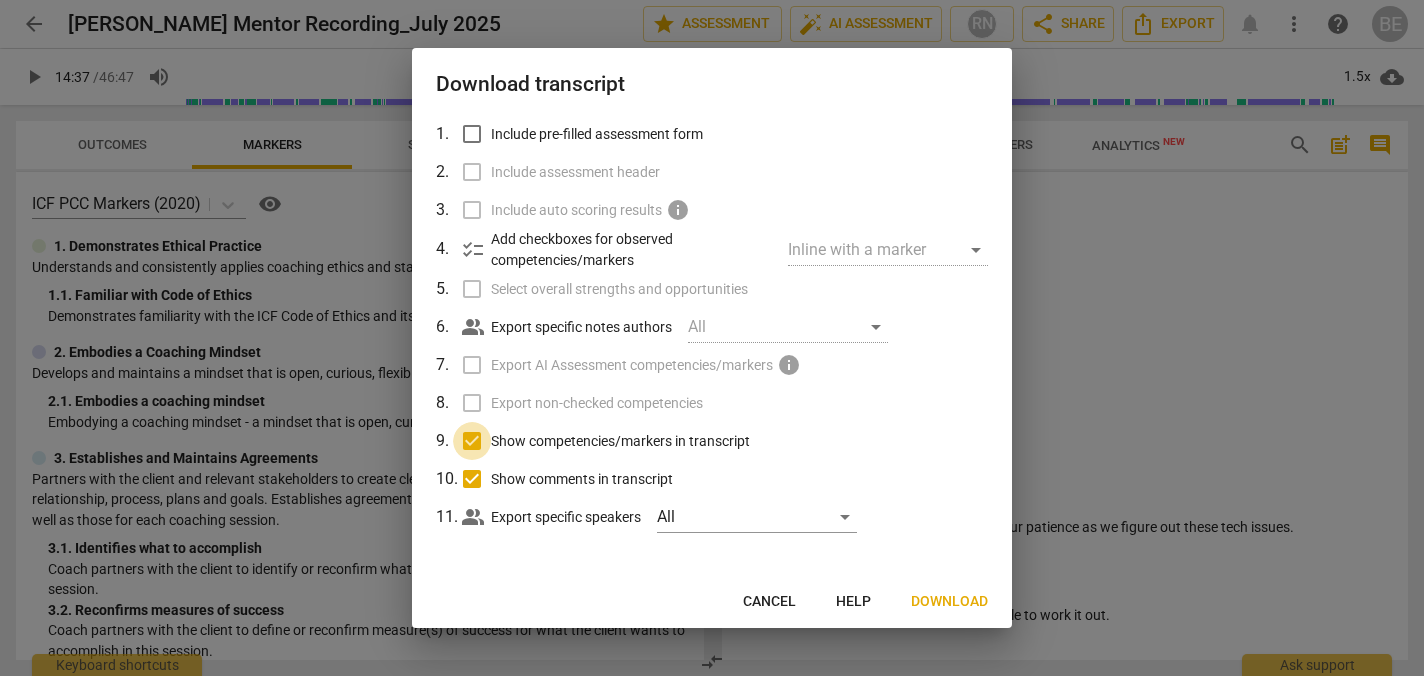 click on "Show competencies/markers in transcript" at bounding box center [472, 441] 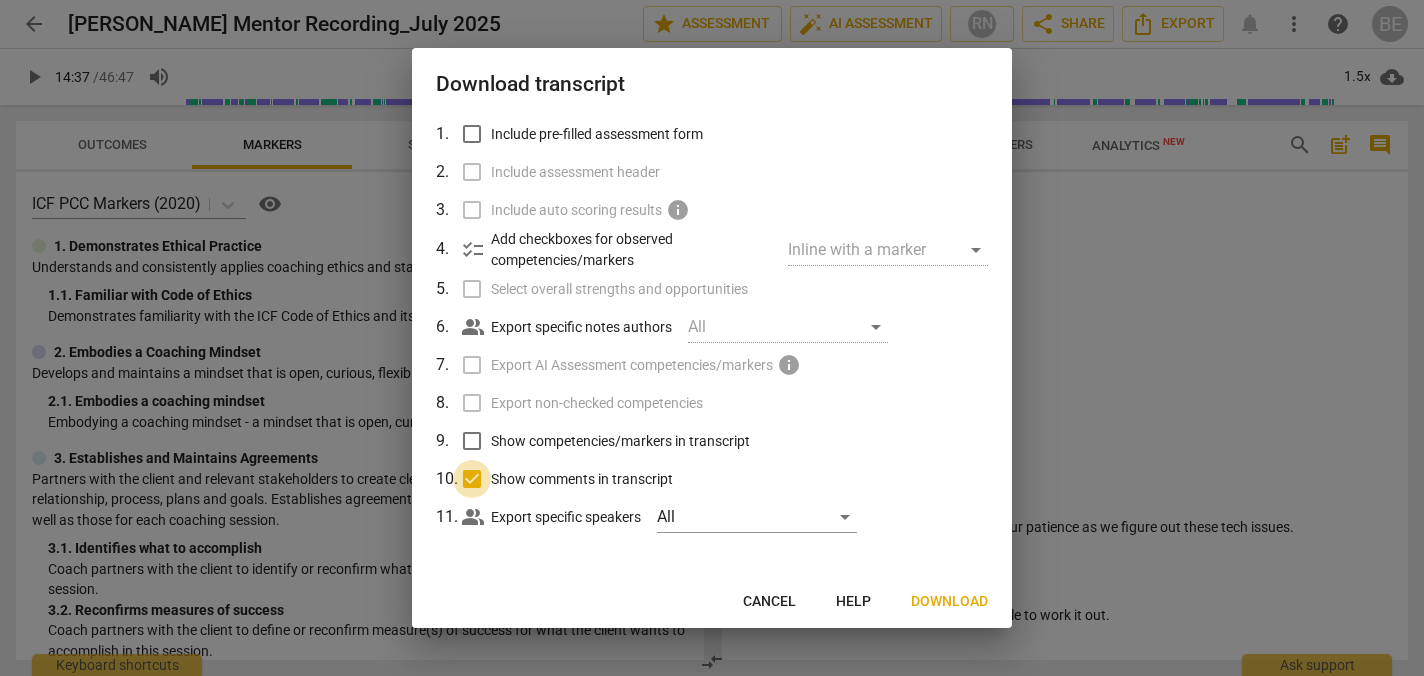 click on "Show comments in transcript" at bounding box center [472, 479] 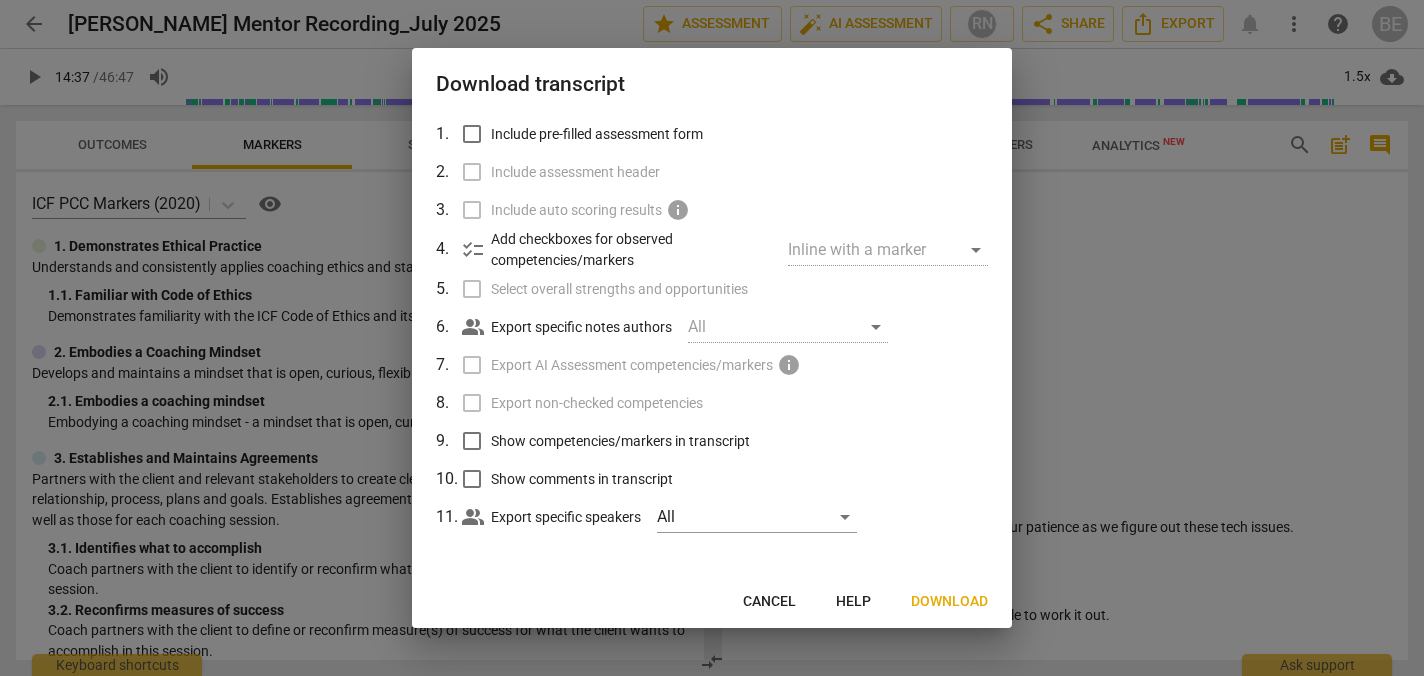 click on "Download" at bounding box center (949, 602) 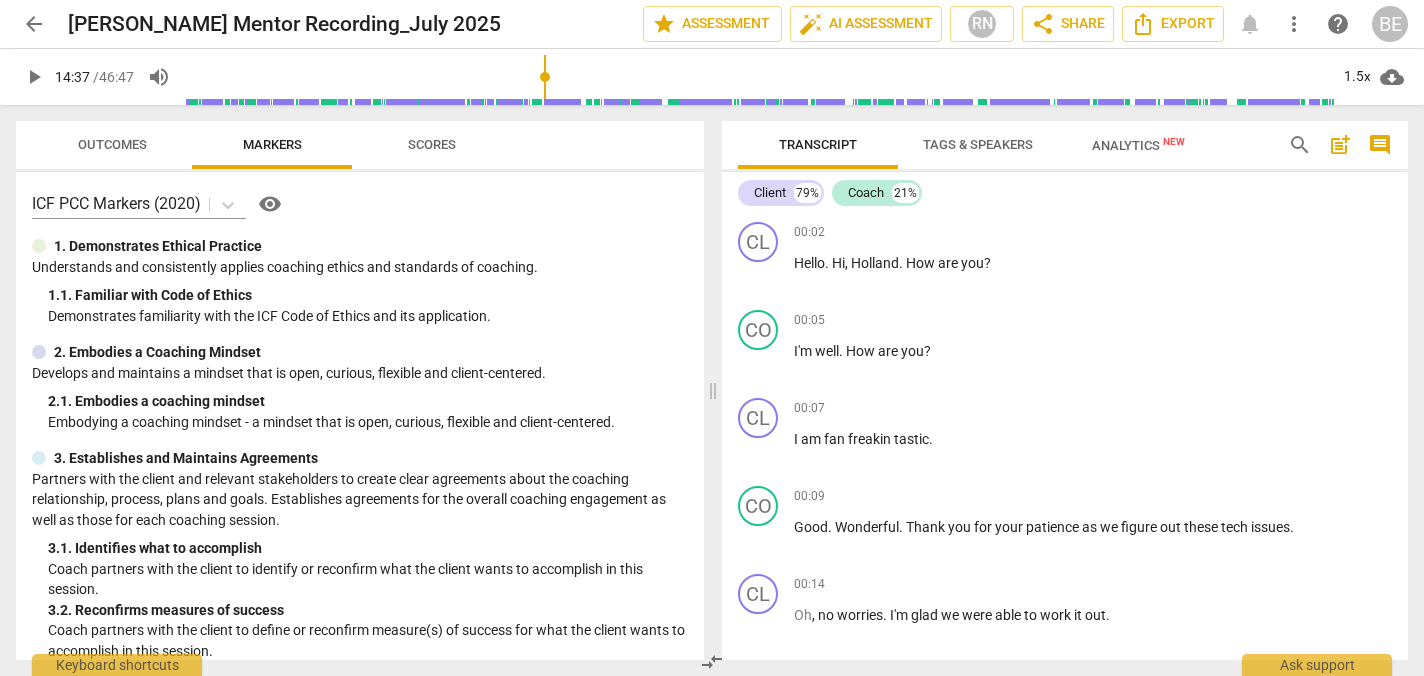 type on "877" 